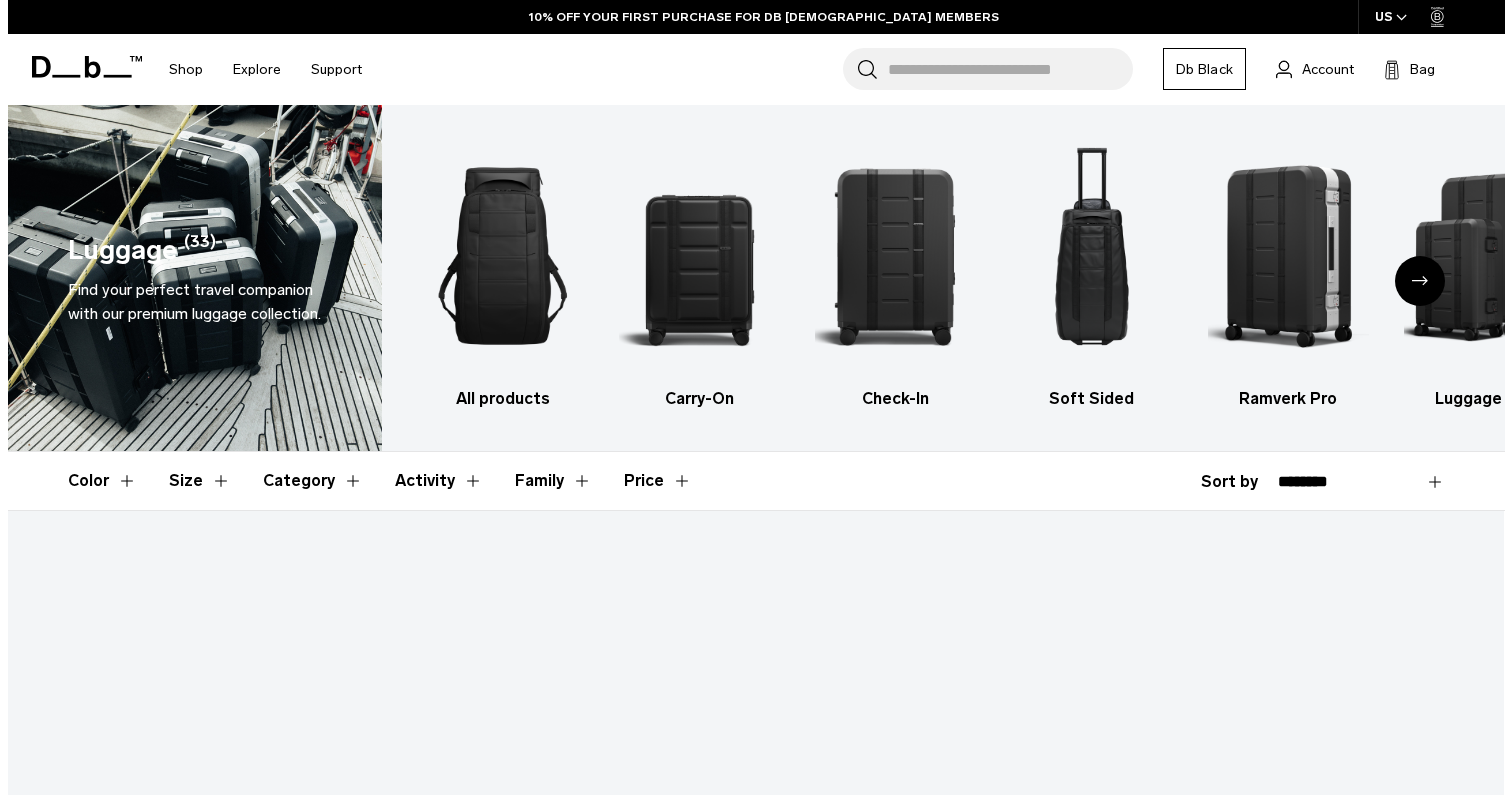 scroll, scrollTop: 0, scrollLeft: 0, axis: both 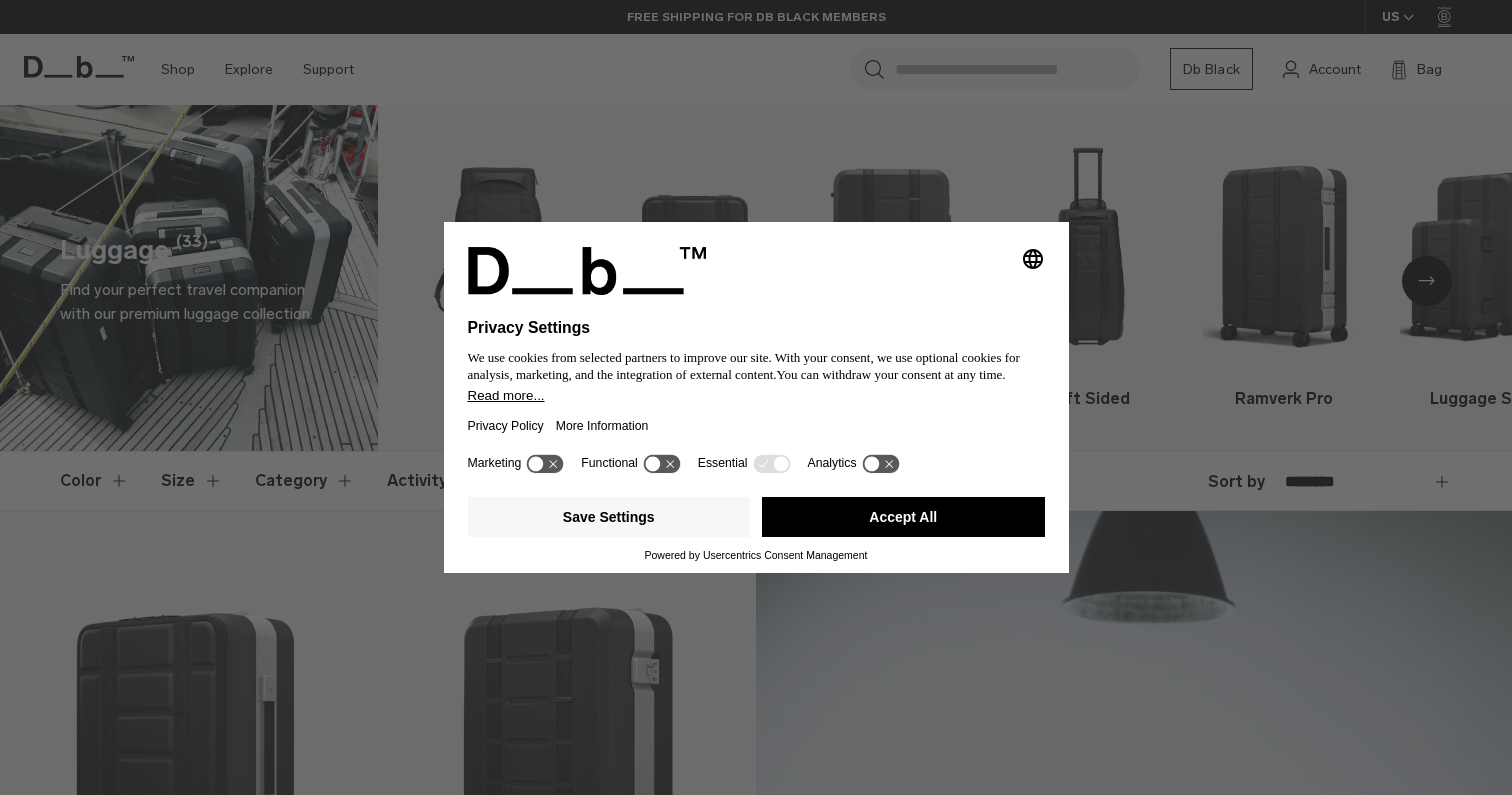 click on "Accept All" at bounding box center [903, 517] 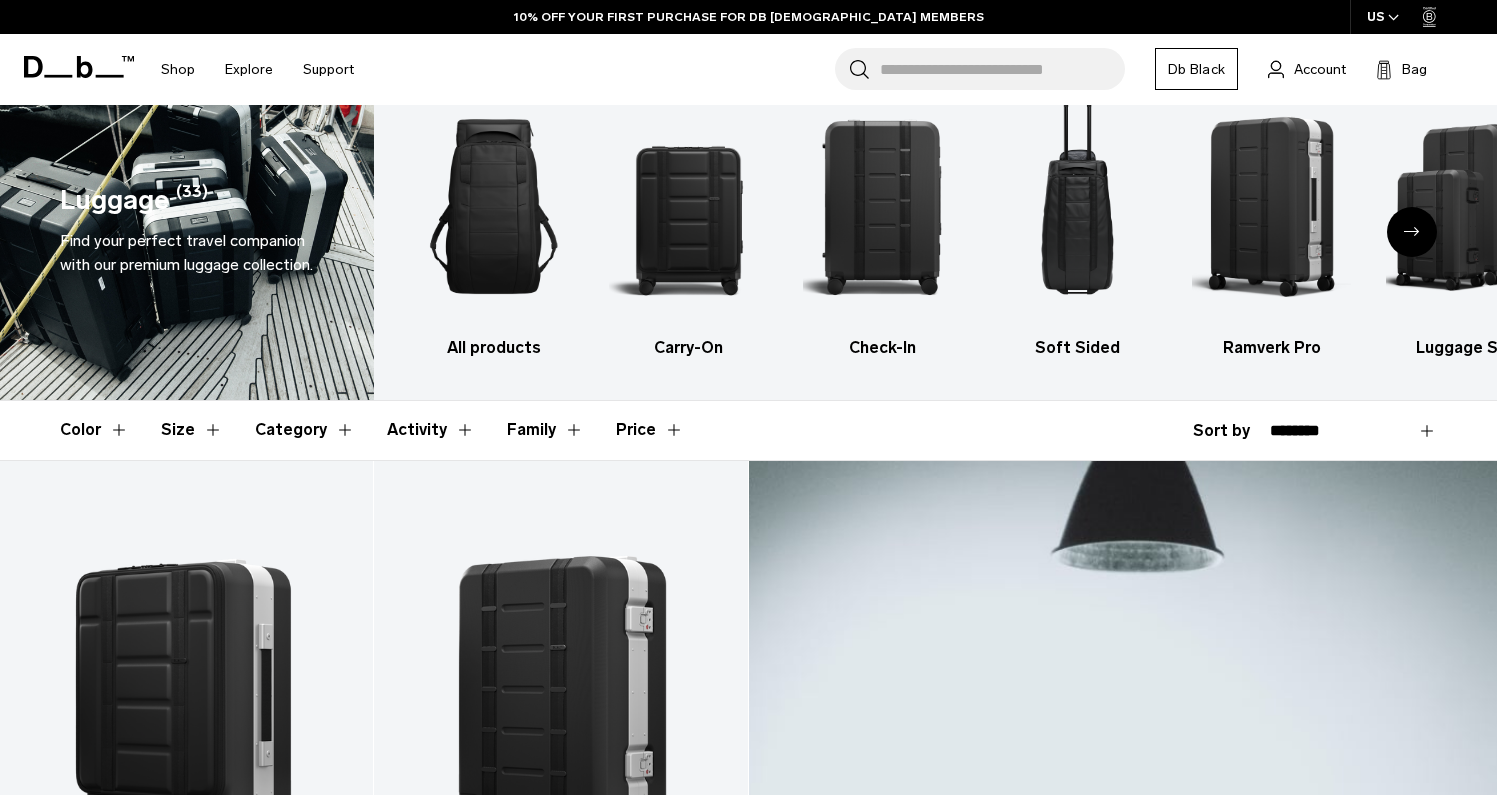 scroll, scrollTop: 0, scrollLeft: 0, axis: both 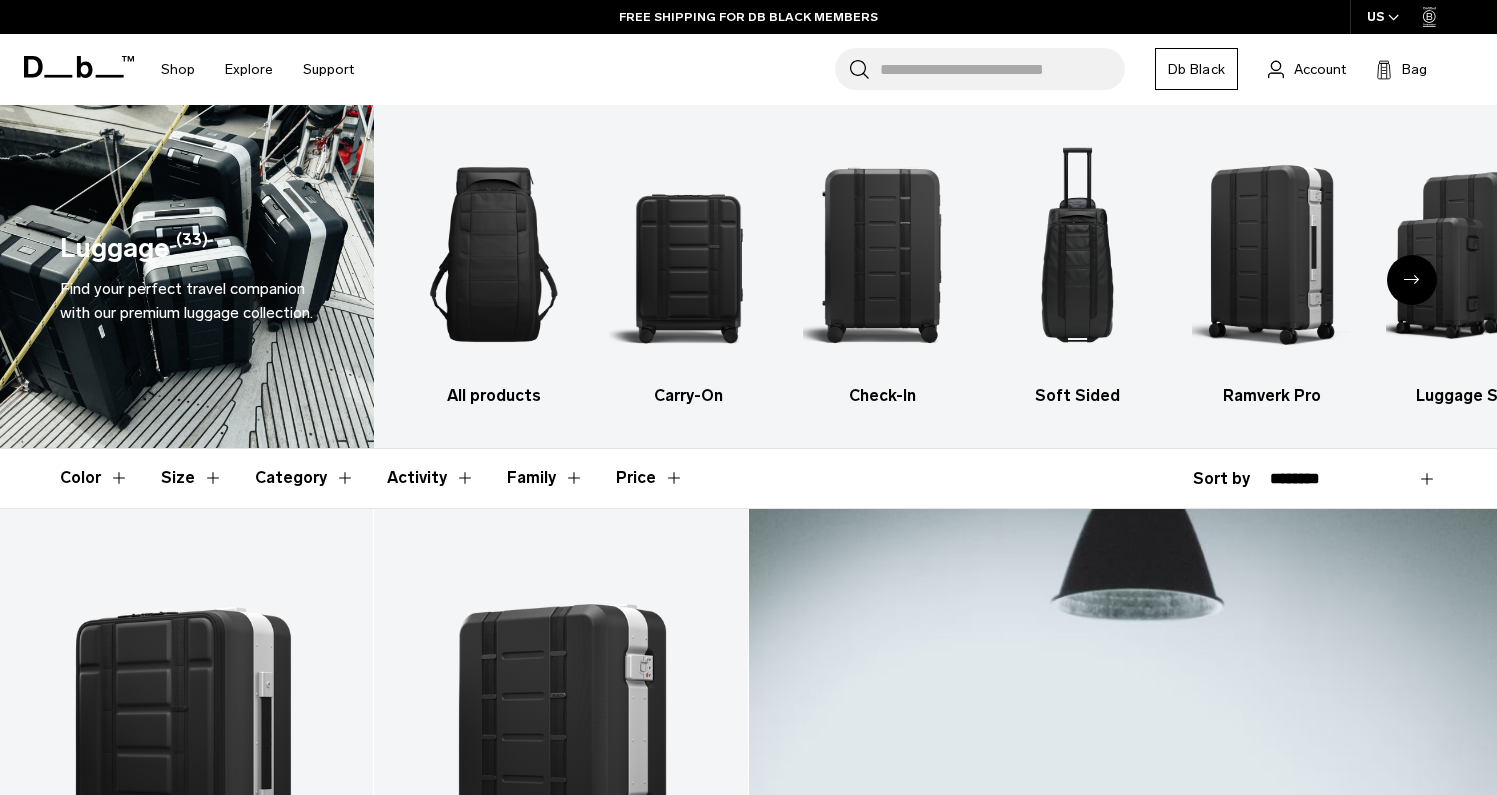 click 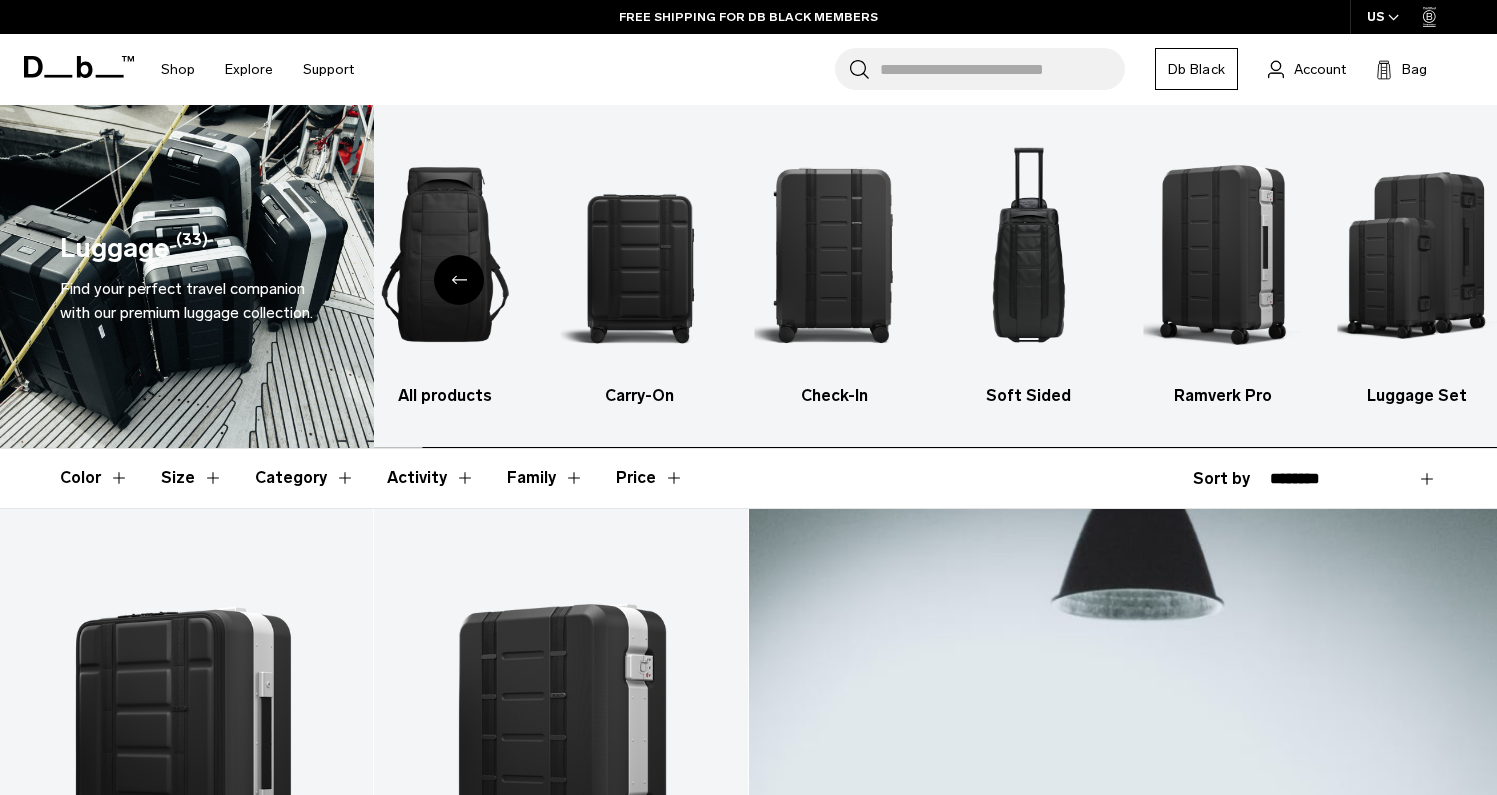 click at bounding box center [1417, 254] 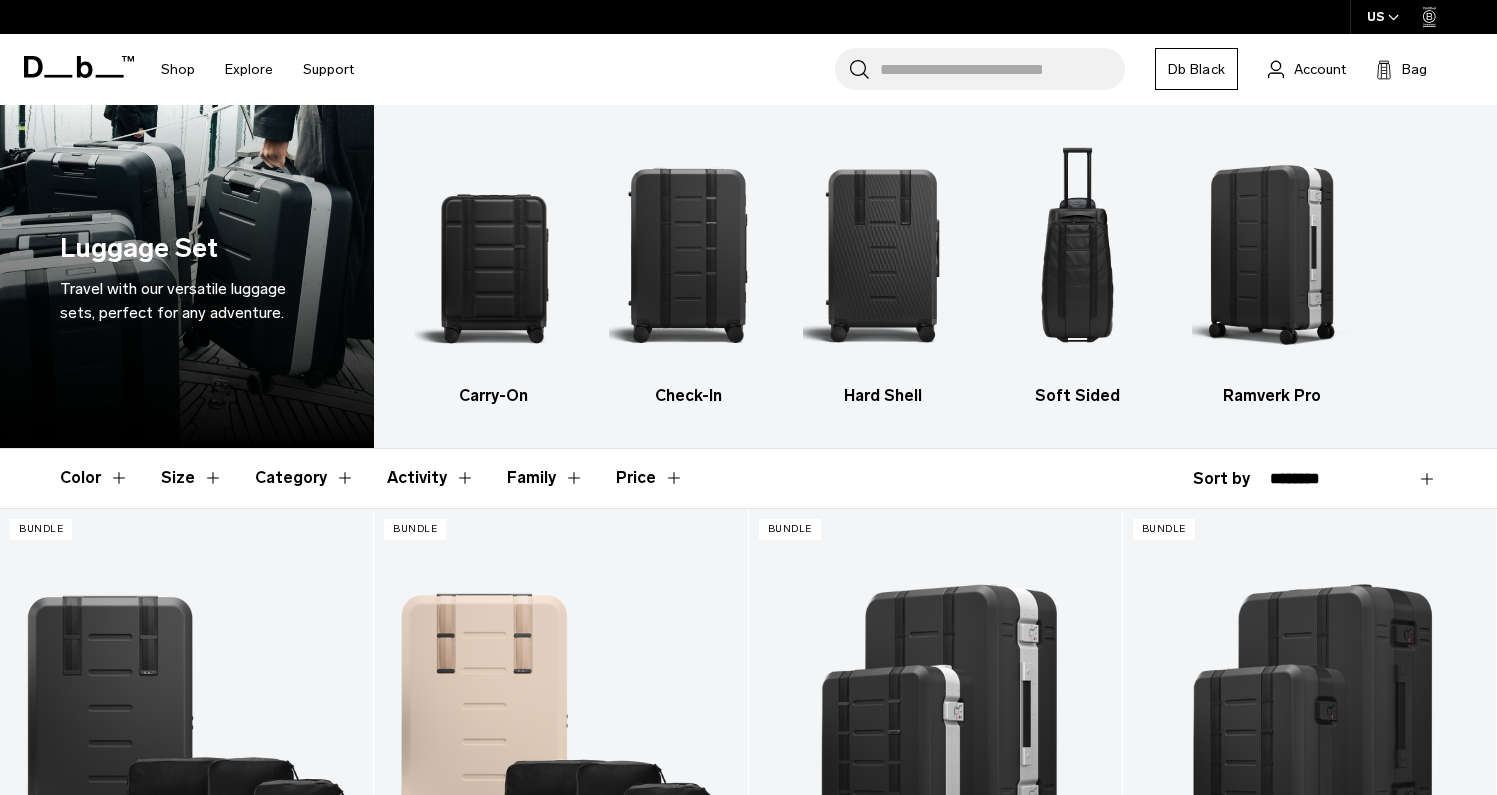 scroll, scrollTop: 0, scrollLeft: 0, axis: both 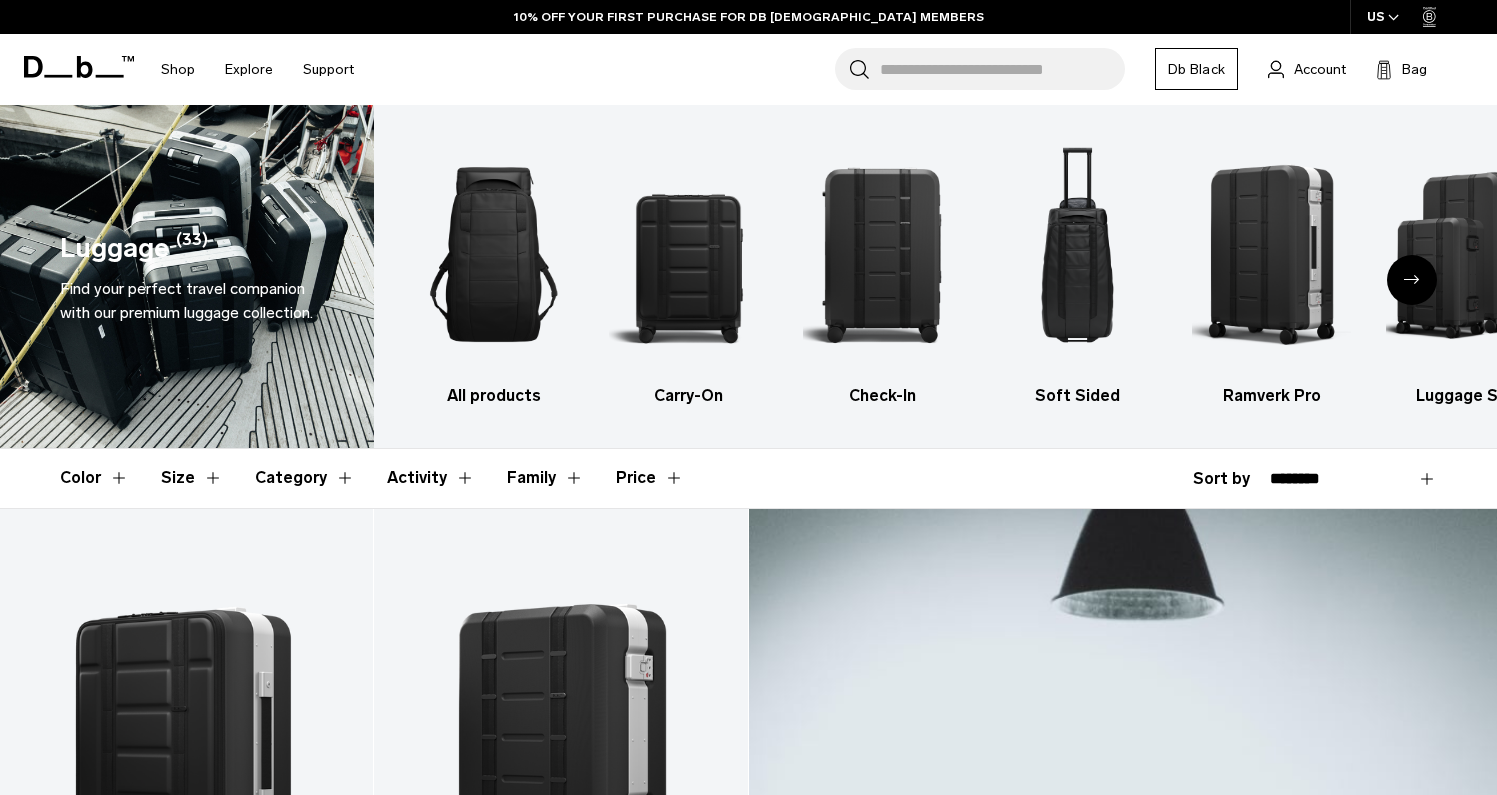 click 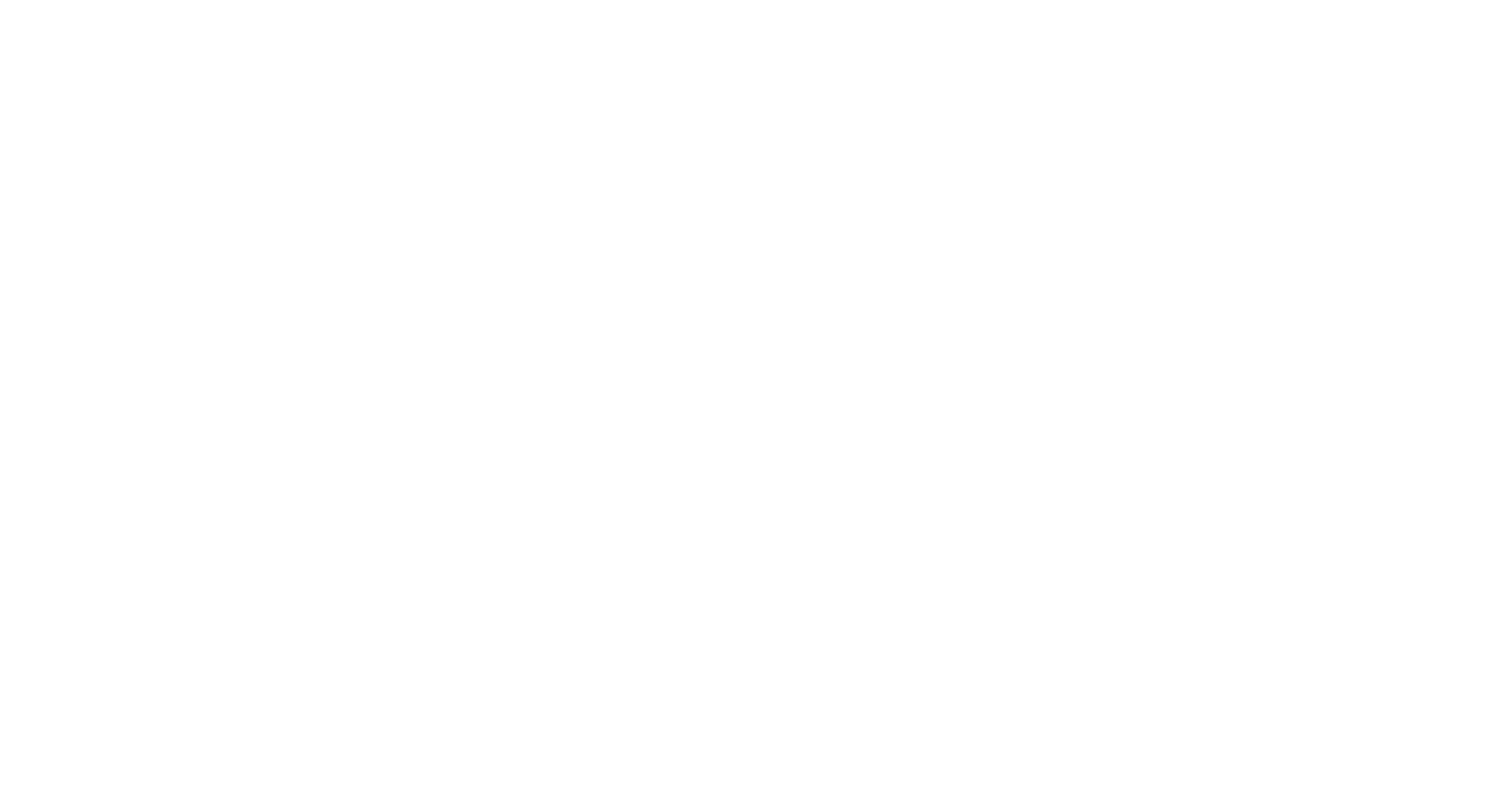 scroll, scrollTop: 0, scrollLeft: 0, axis: both 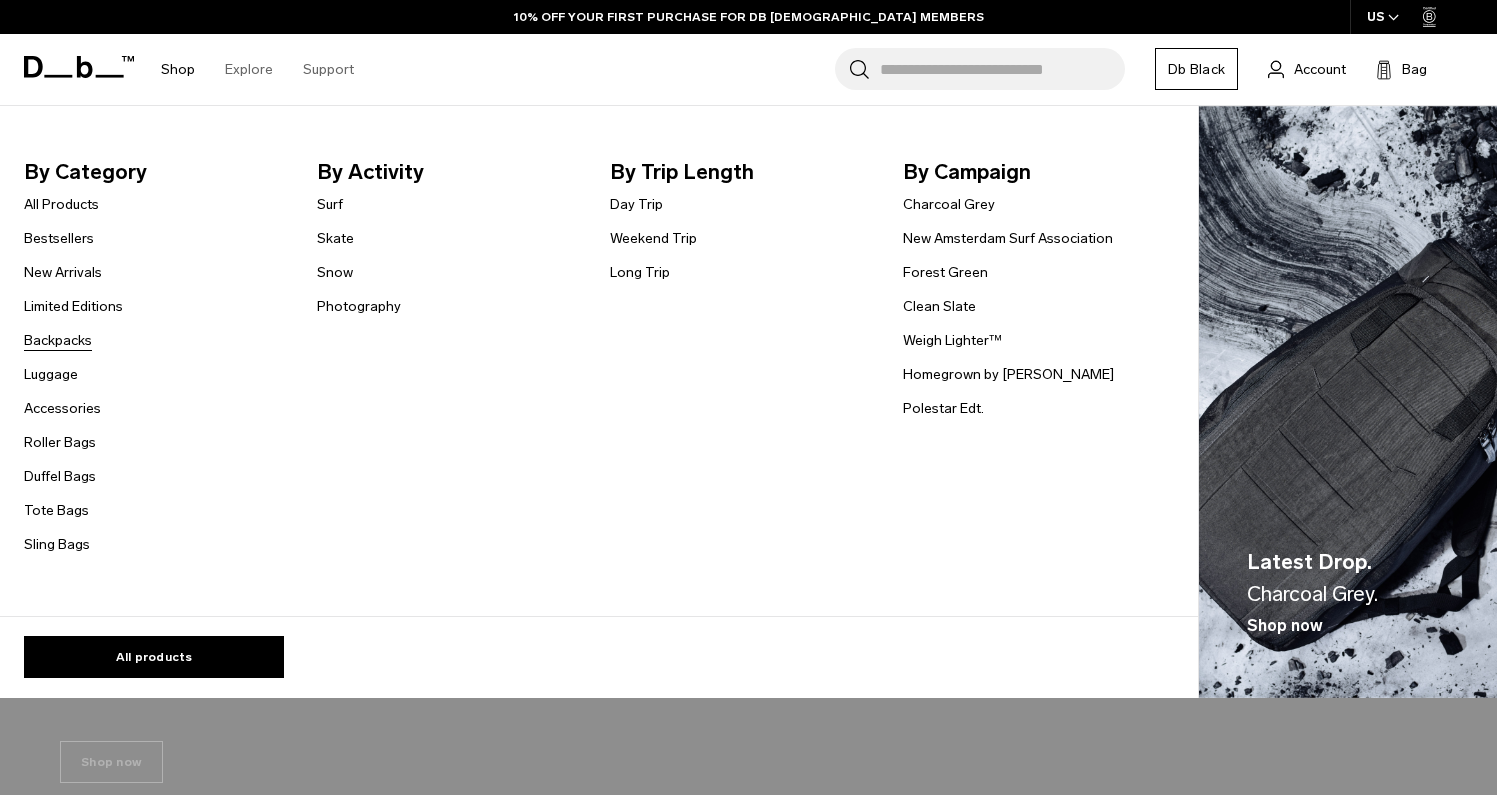 click on "Backpacks" at bounding box center [58, 340] 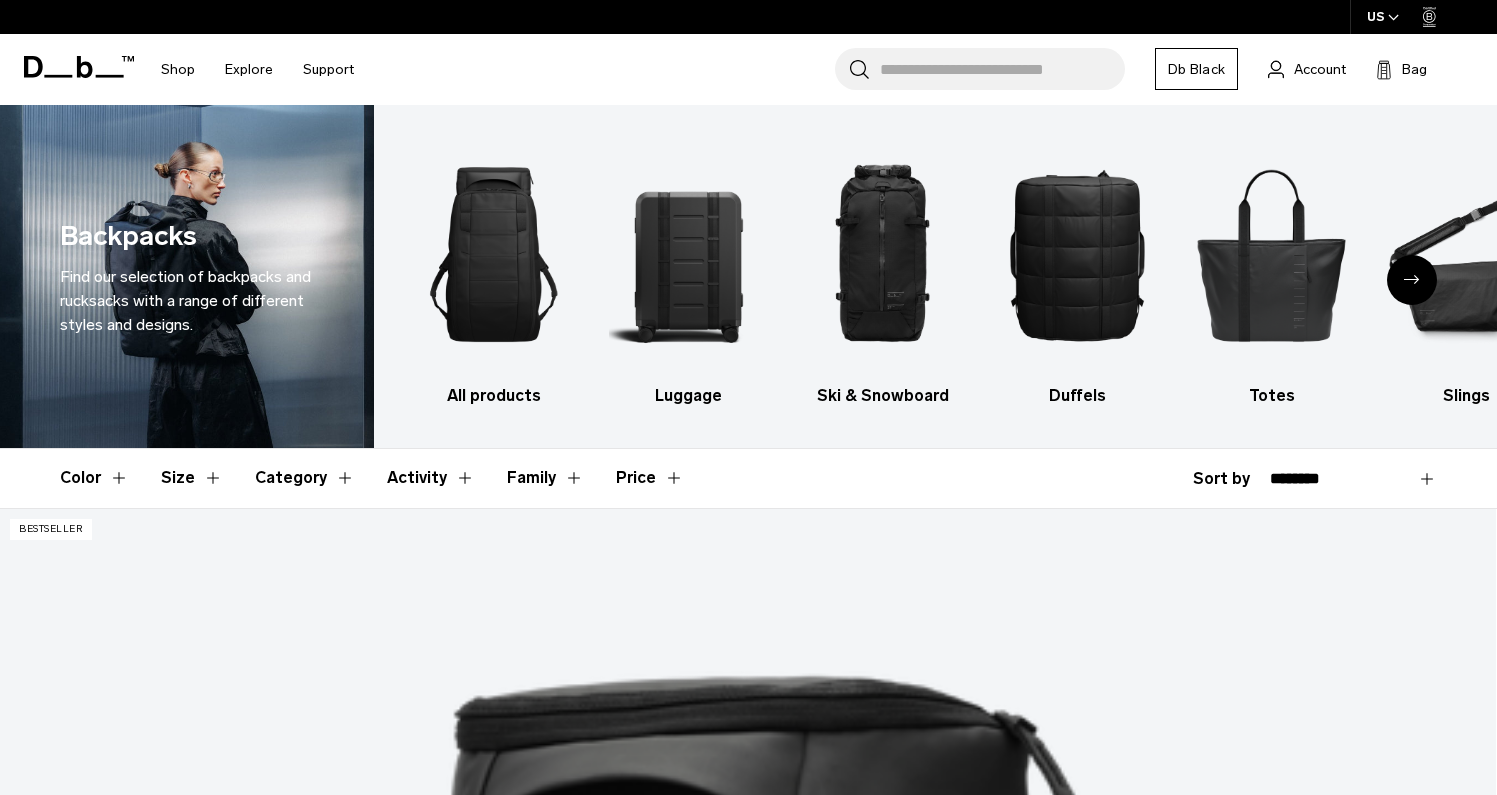 scroll, scrollTop: 0, scrollLeft: 0, axis: both 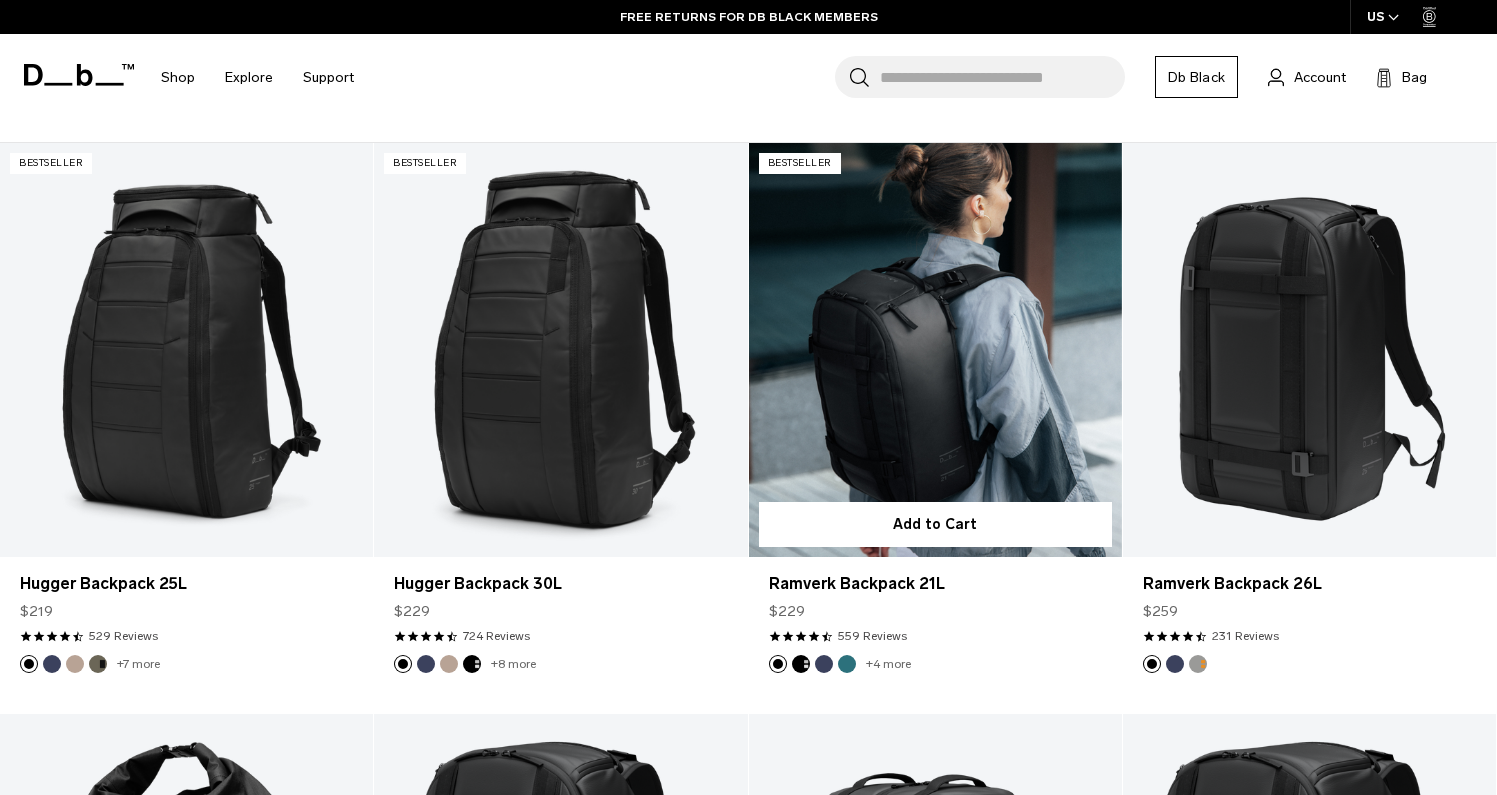 click at bounding box center (824, 664) 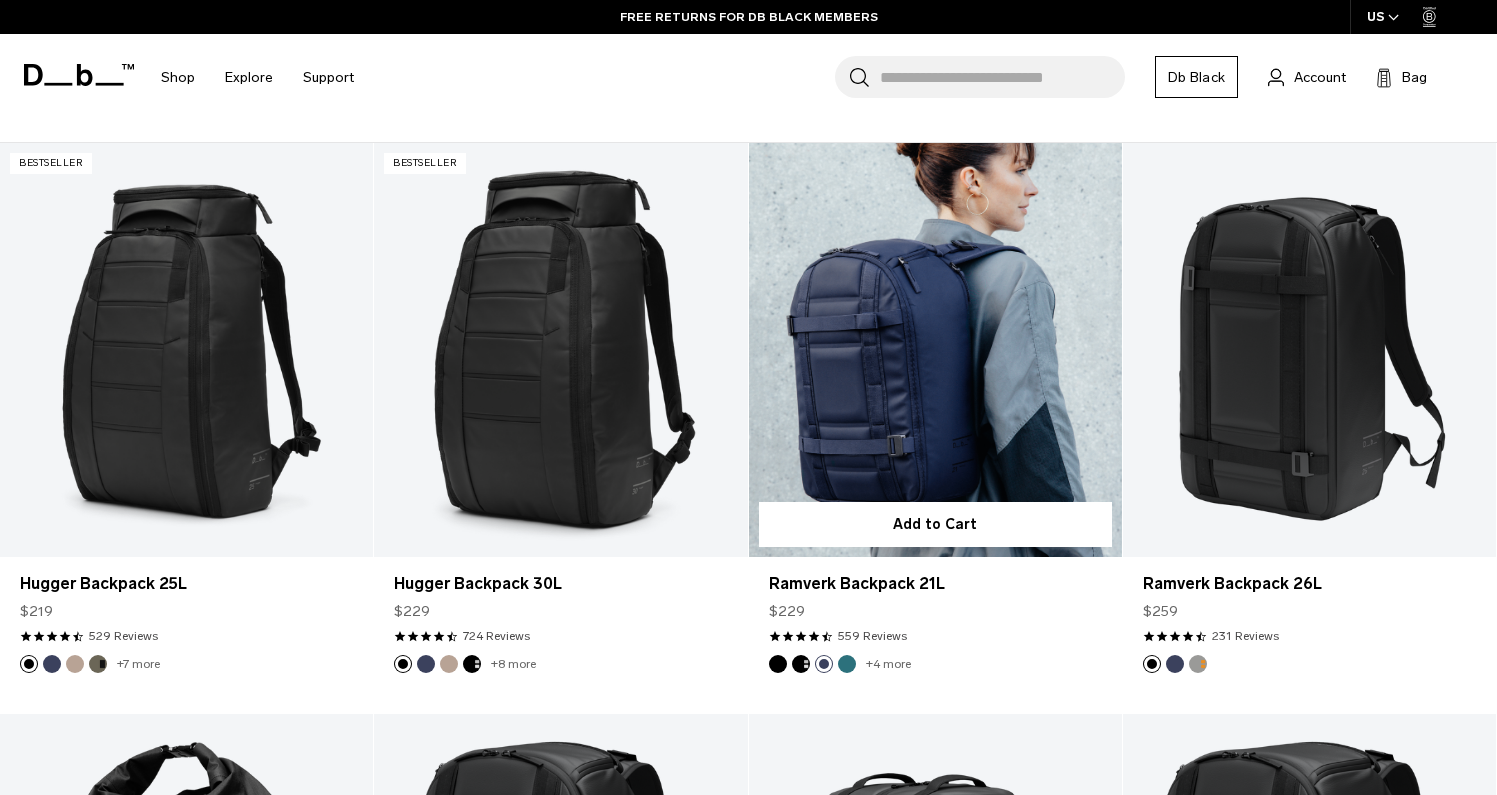 click at bounding box center [847, 664] 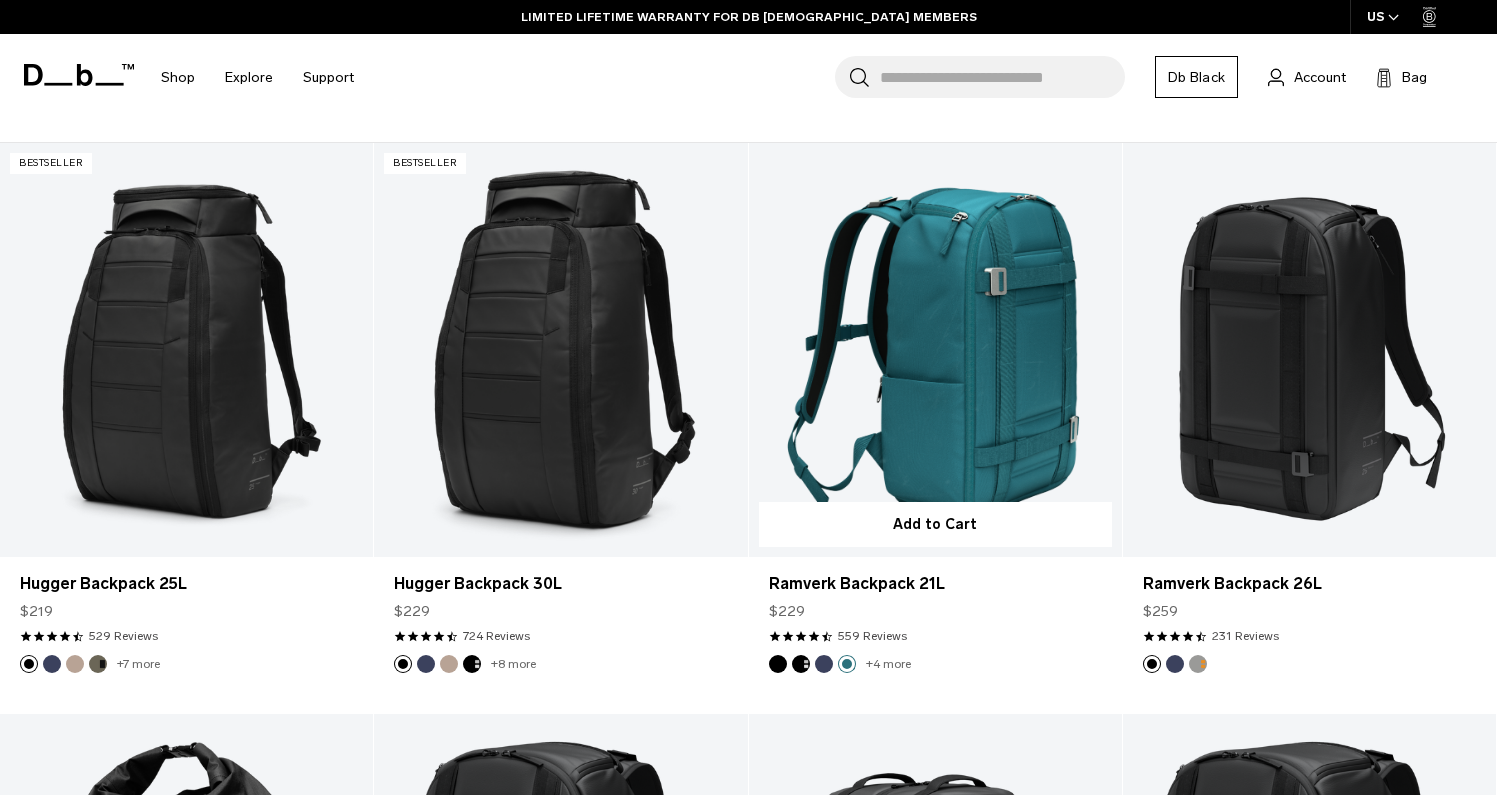 click at bounding box center [778, 664] 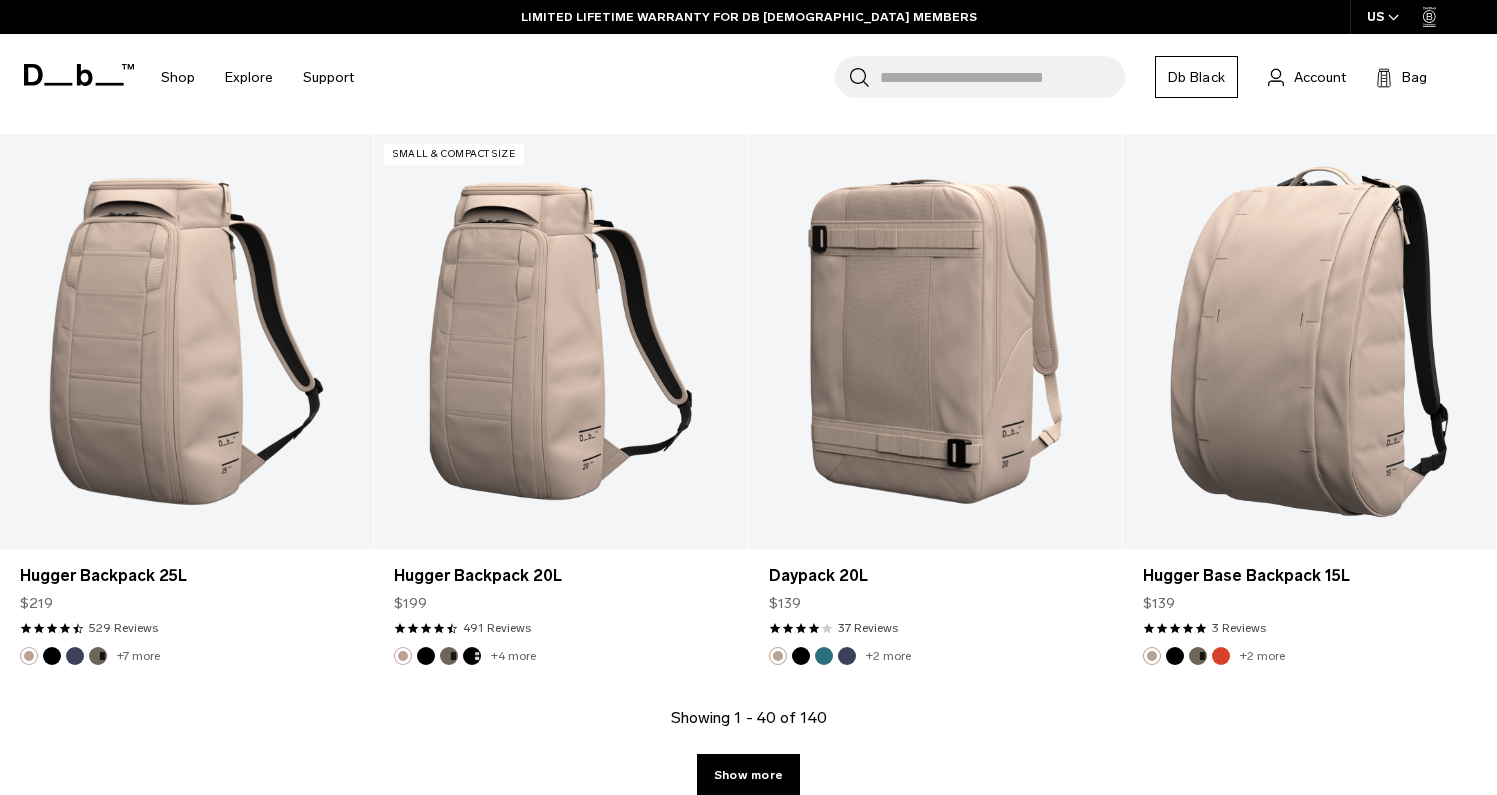 scroll, scrollTop: 5476, scrollLeft: 0, axis: vertical 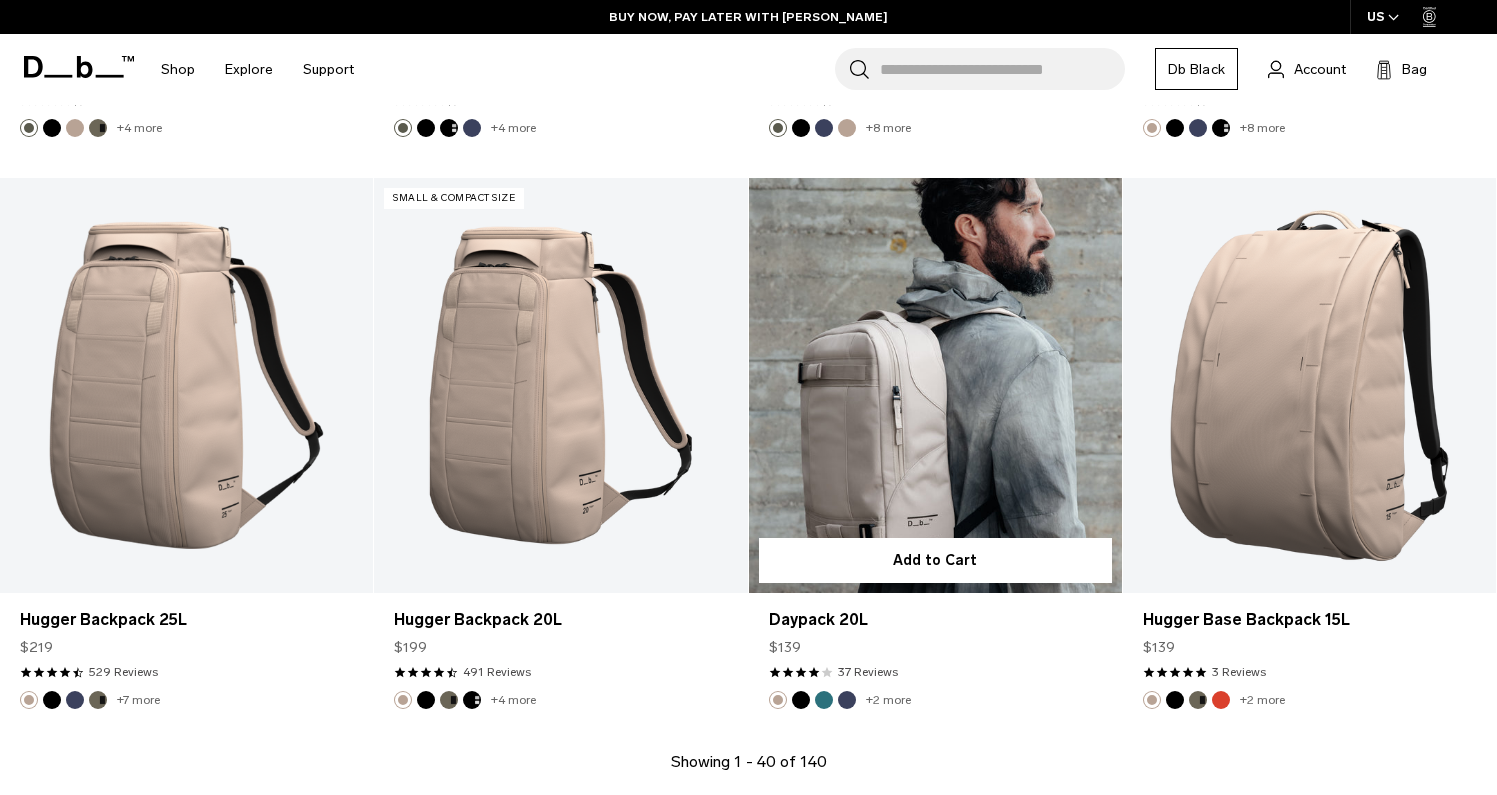 click at bounding box center (801, 700) 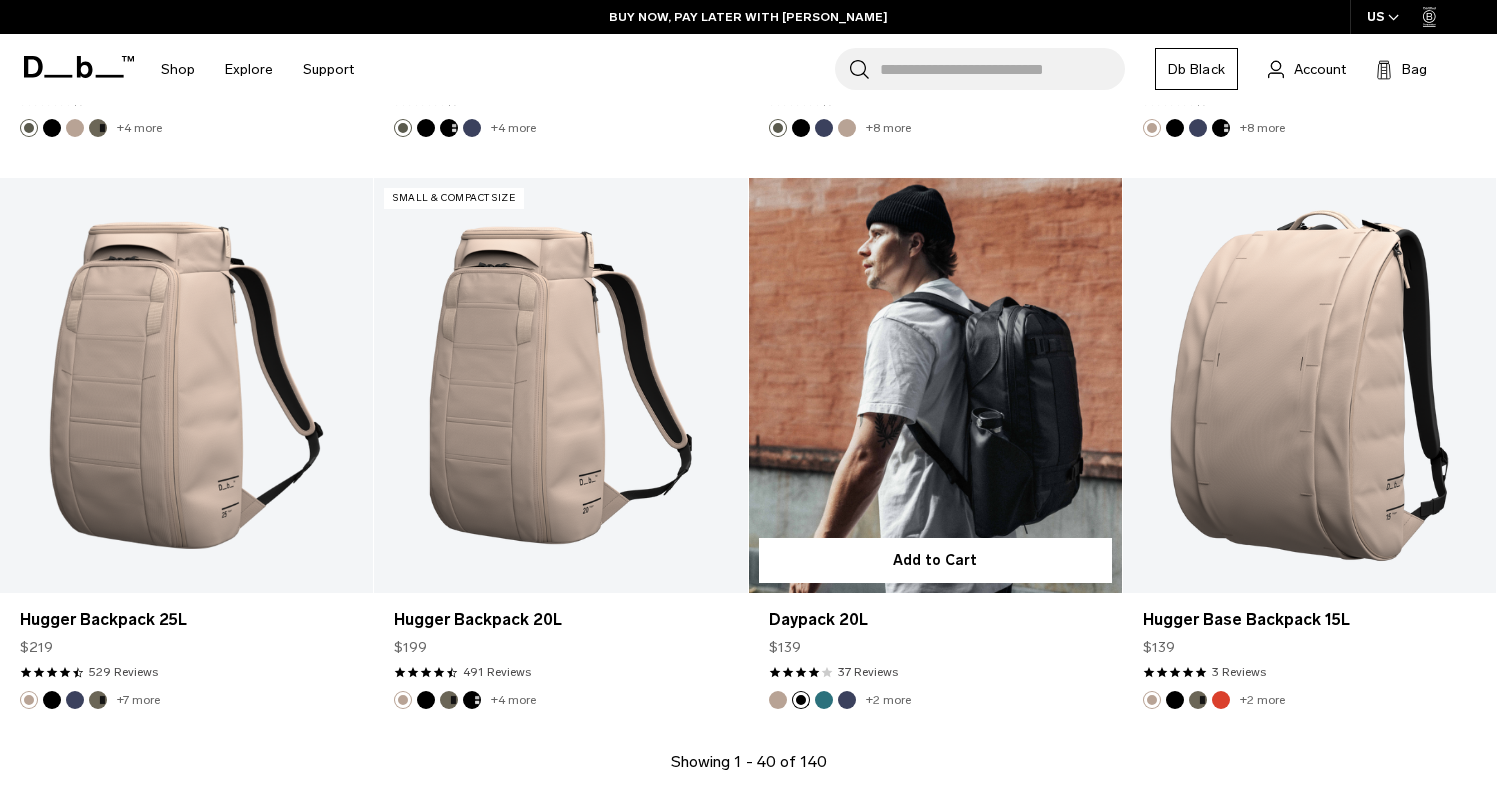 click at bounding box center (847, 700) 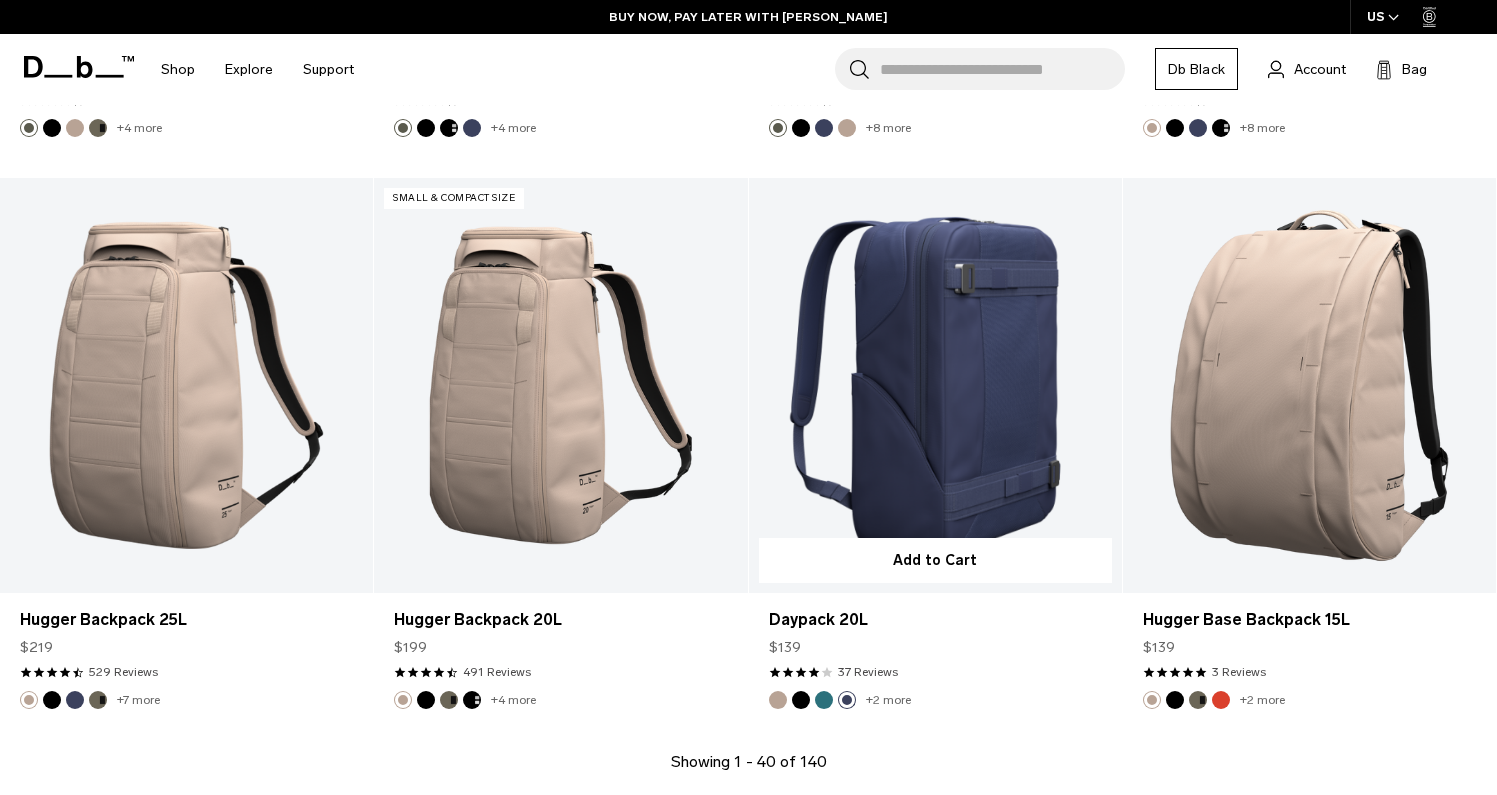 click at bounding box center [801, 700] 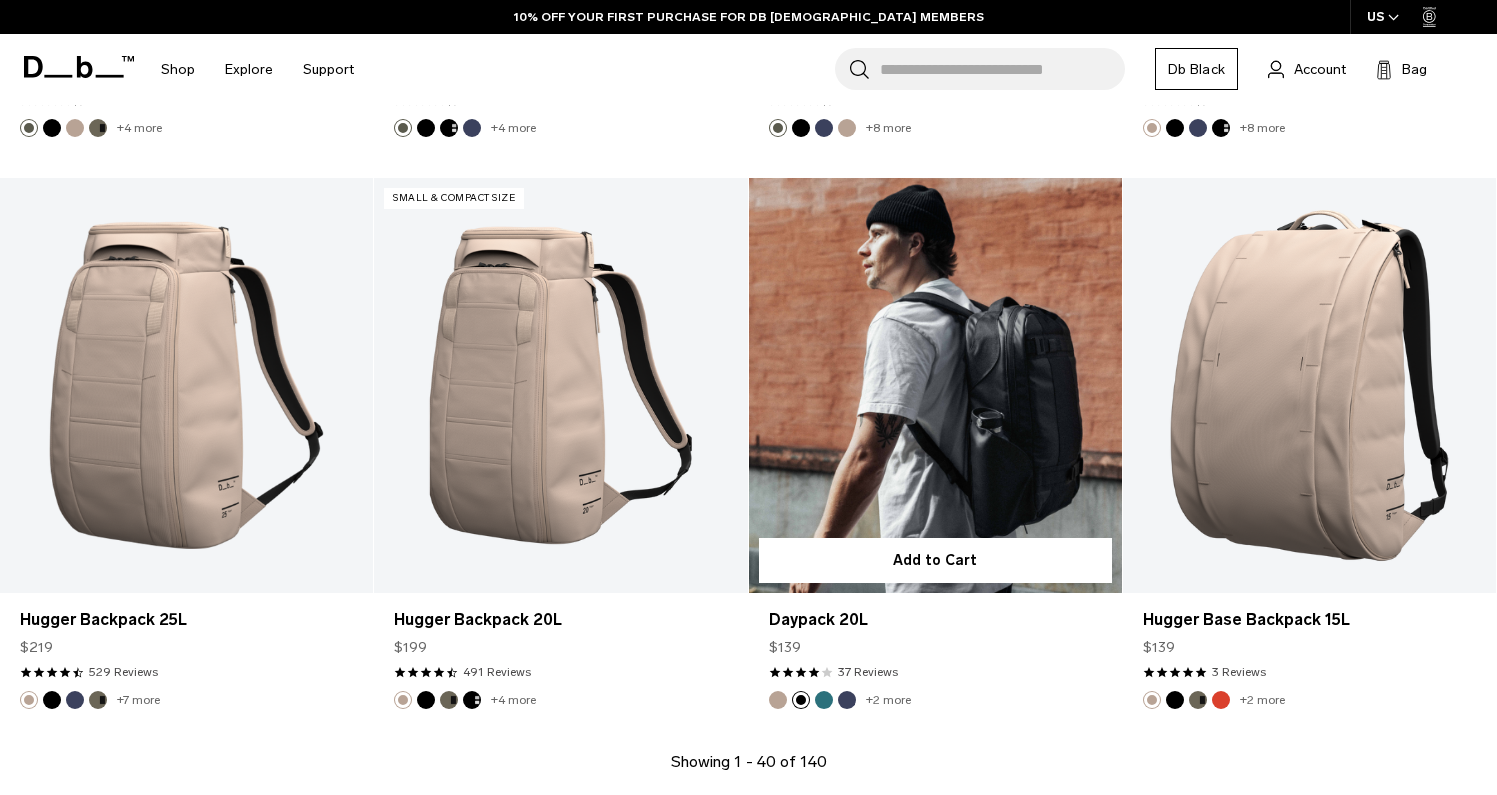 click at bounding box center [935, 385] 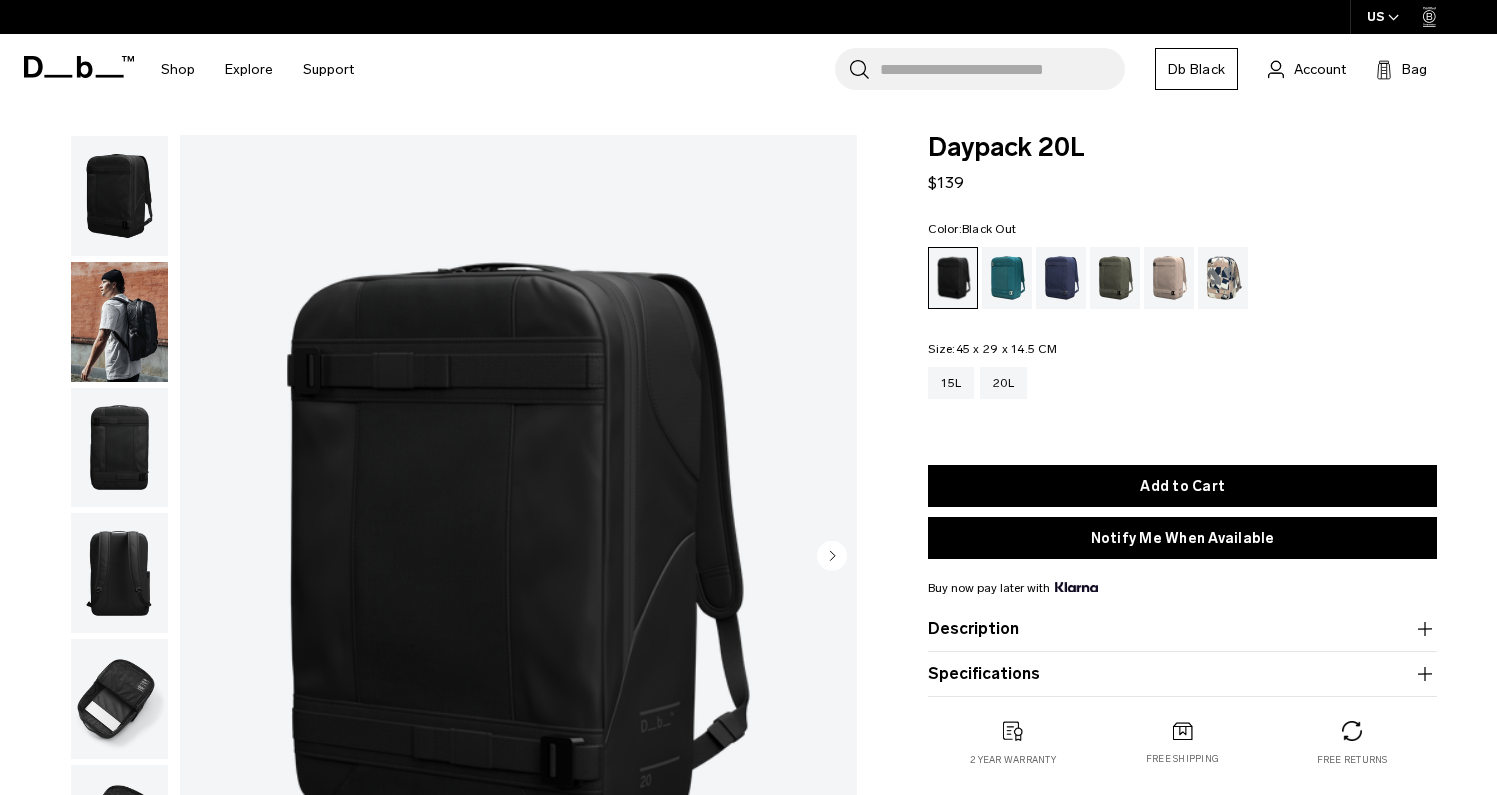 scroll, scrollTop: 0, scrollLeft: 0, axis: both 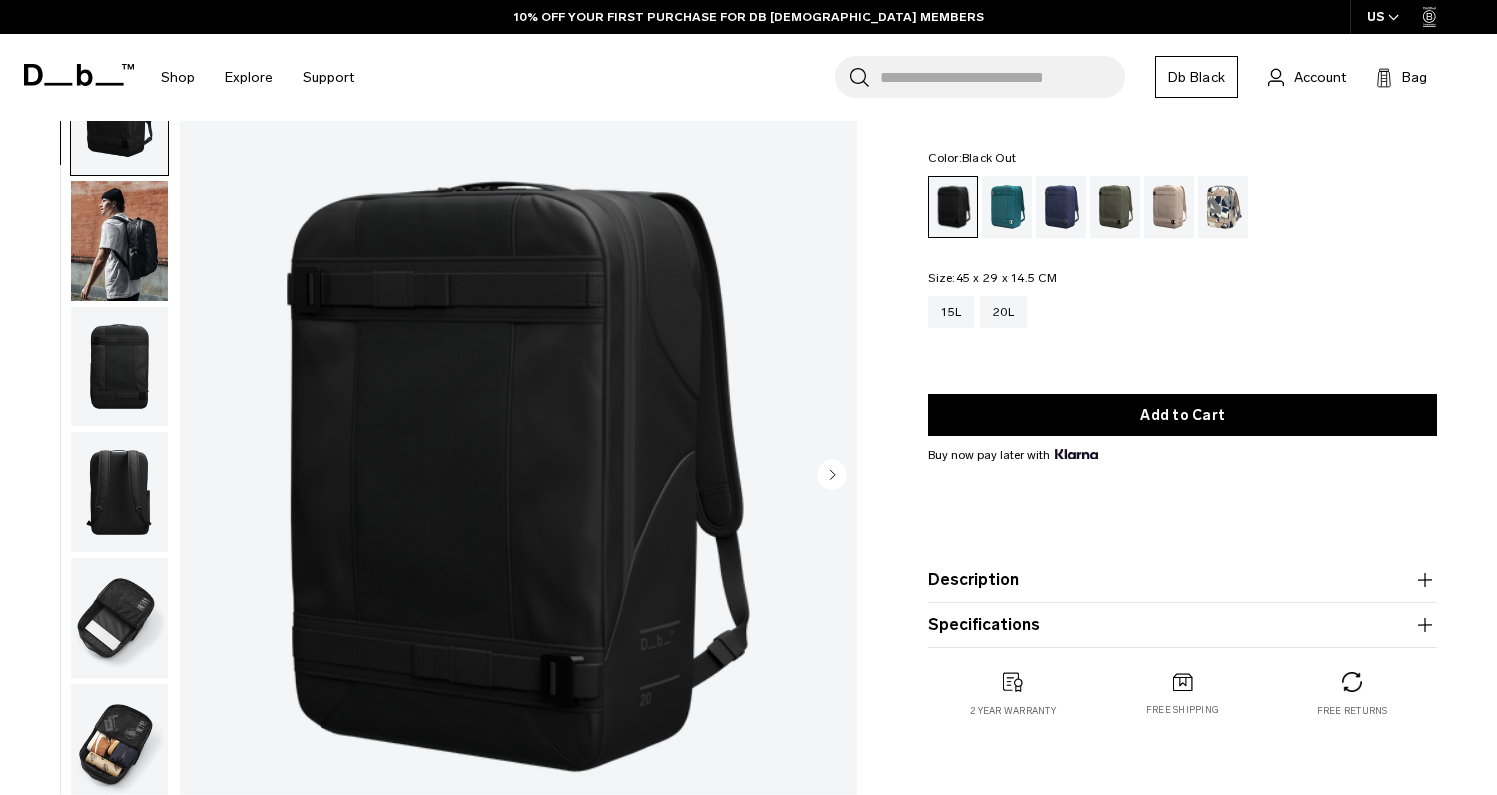 click at bounding box center (119, 241) 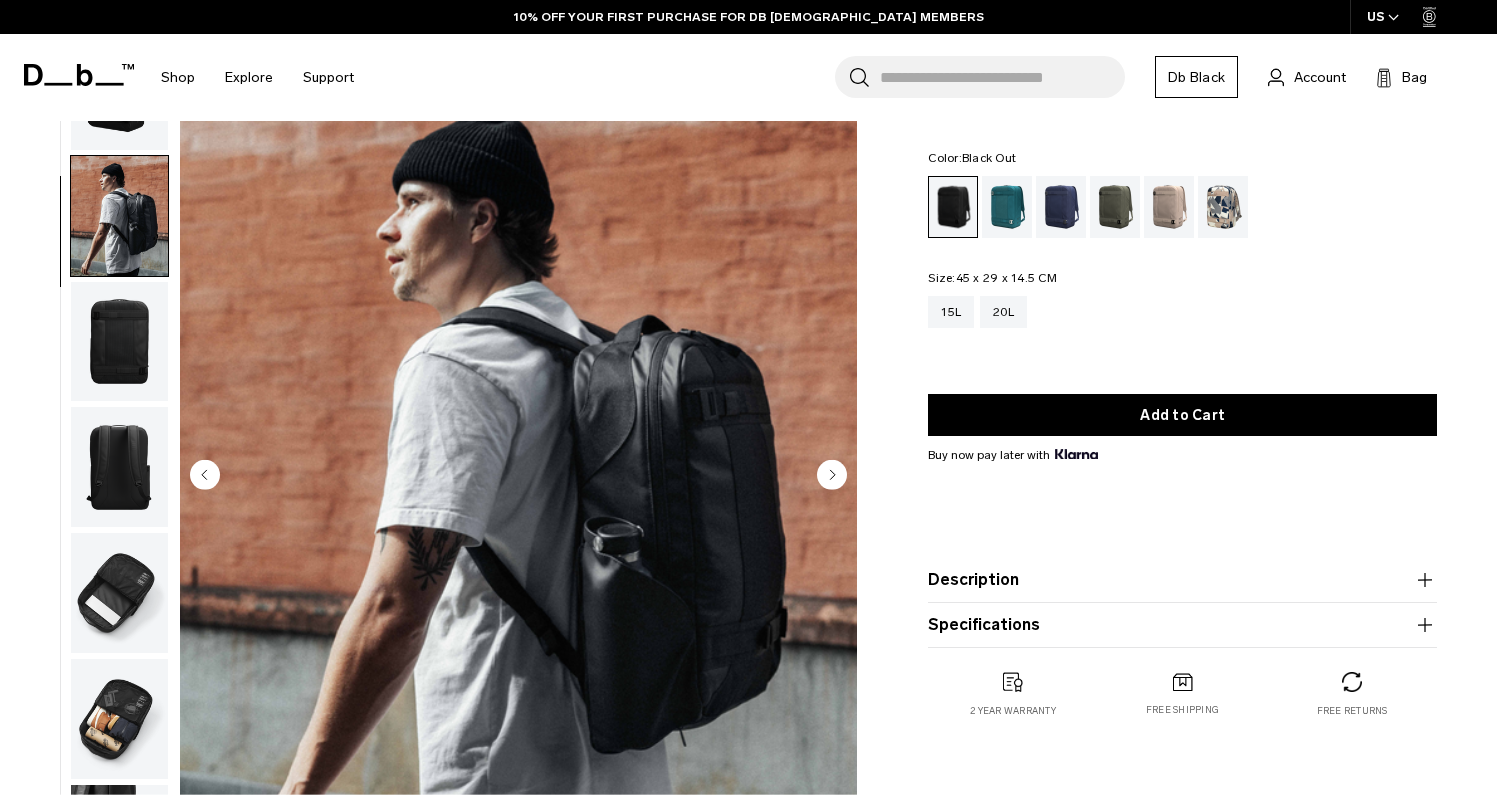 scroll, scrollTop: 31, scrollLeft: 0, axis: vertical 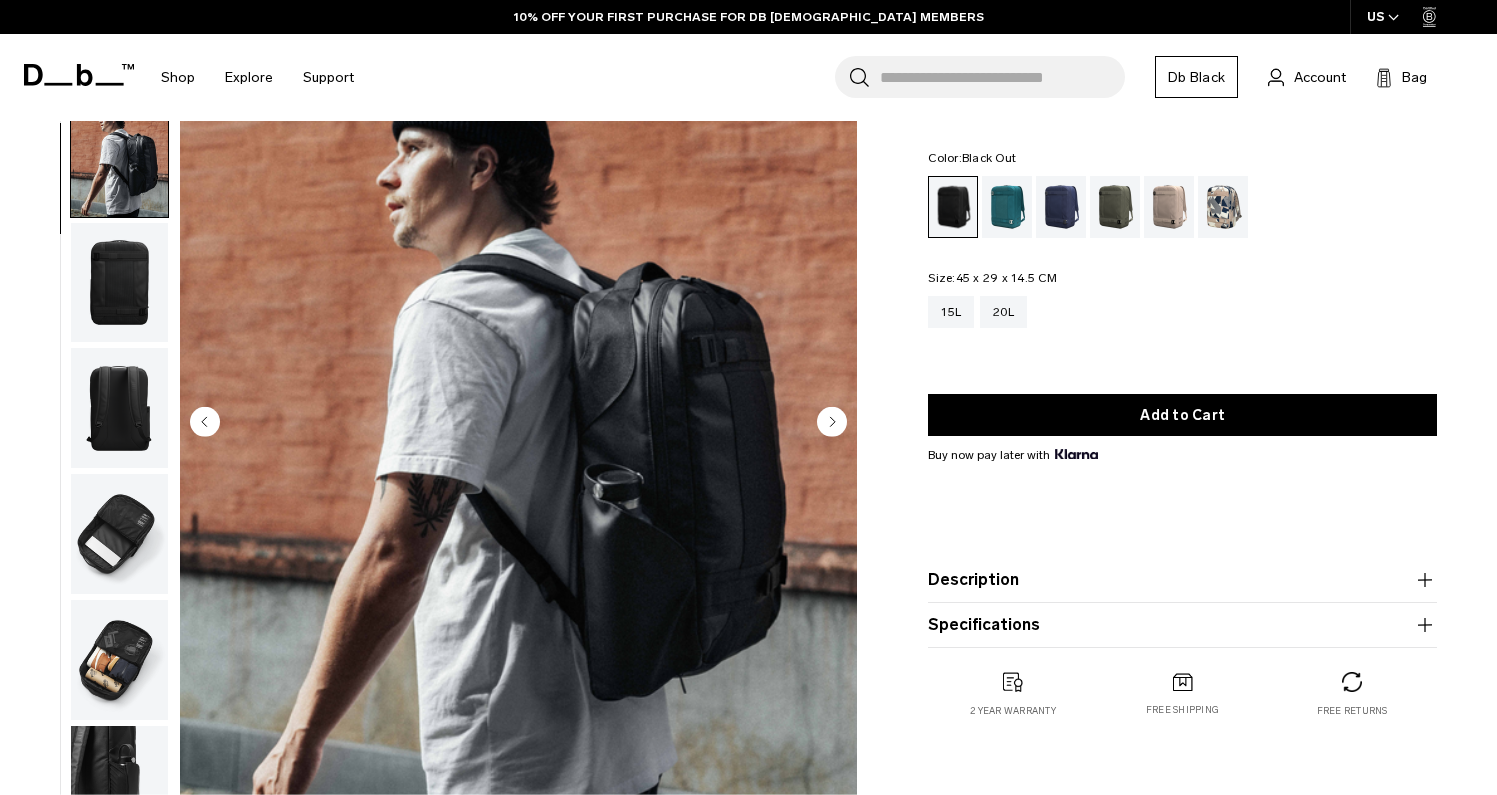 click at bounding box center (119, 283) 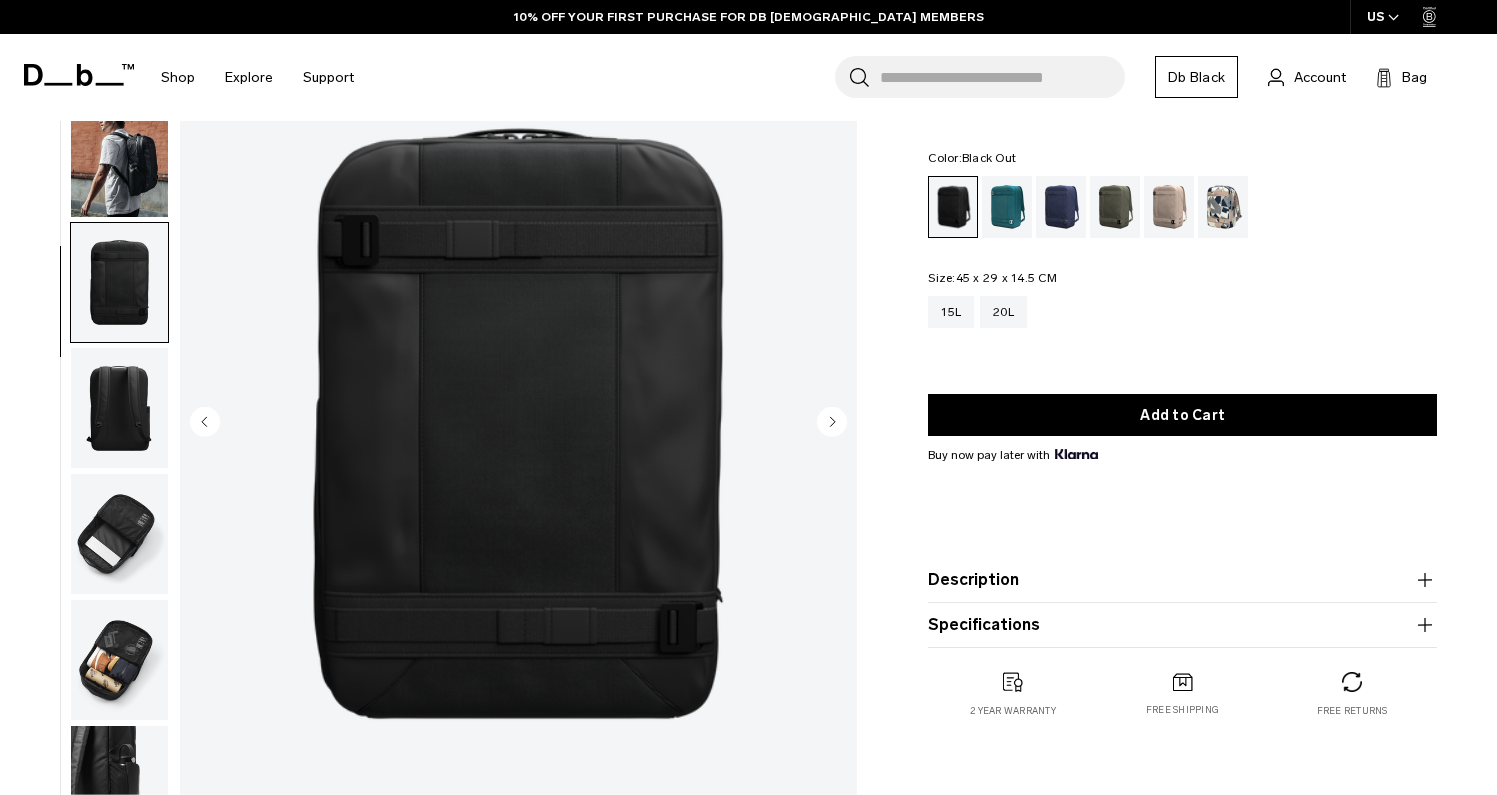 click at bounding box center (119, 408) 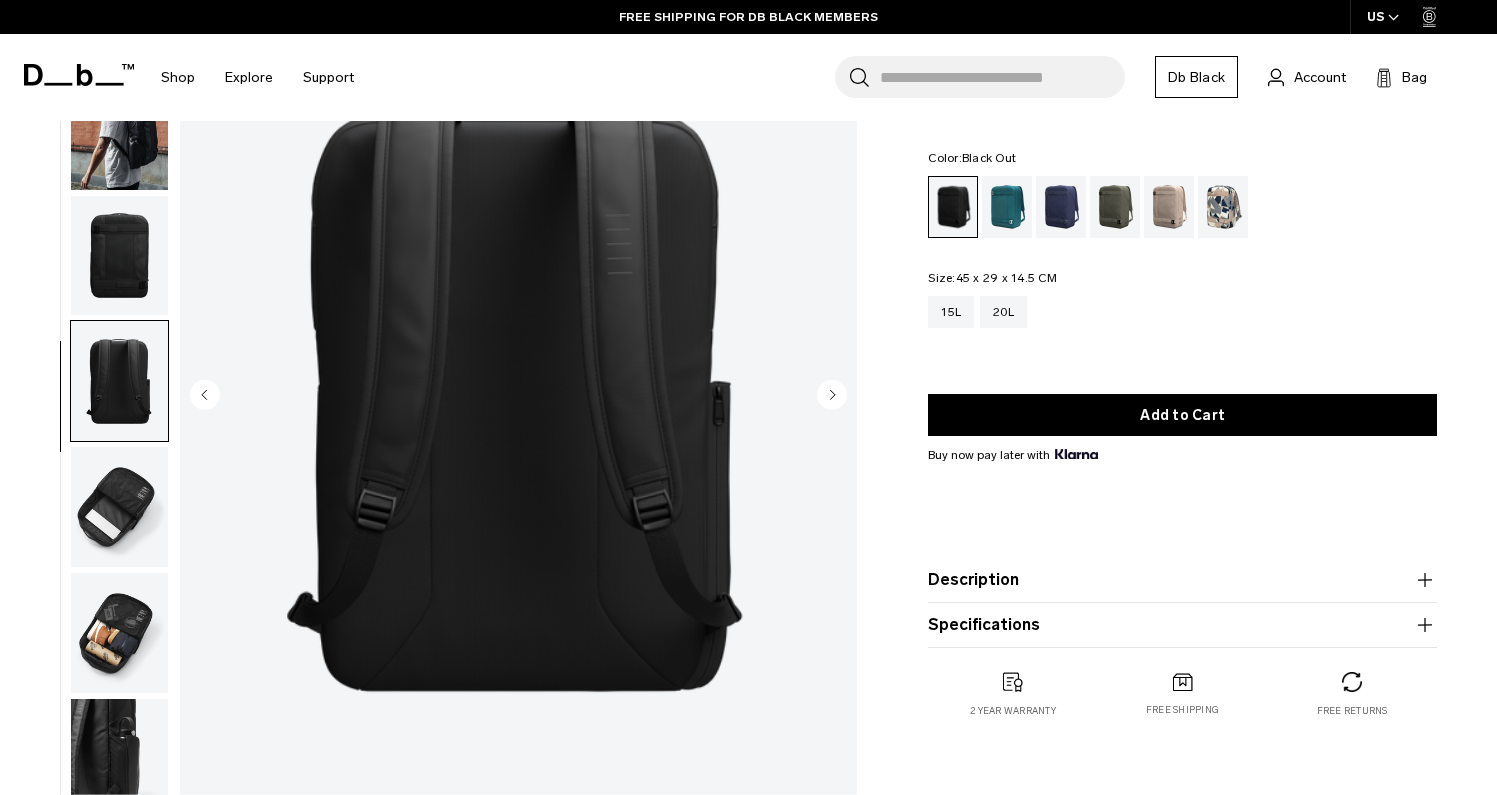 scroll, scrollTop: 176, scrollLeft: 0, axis: vertical 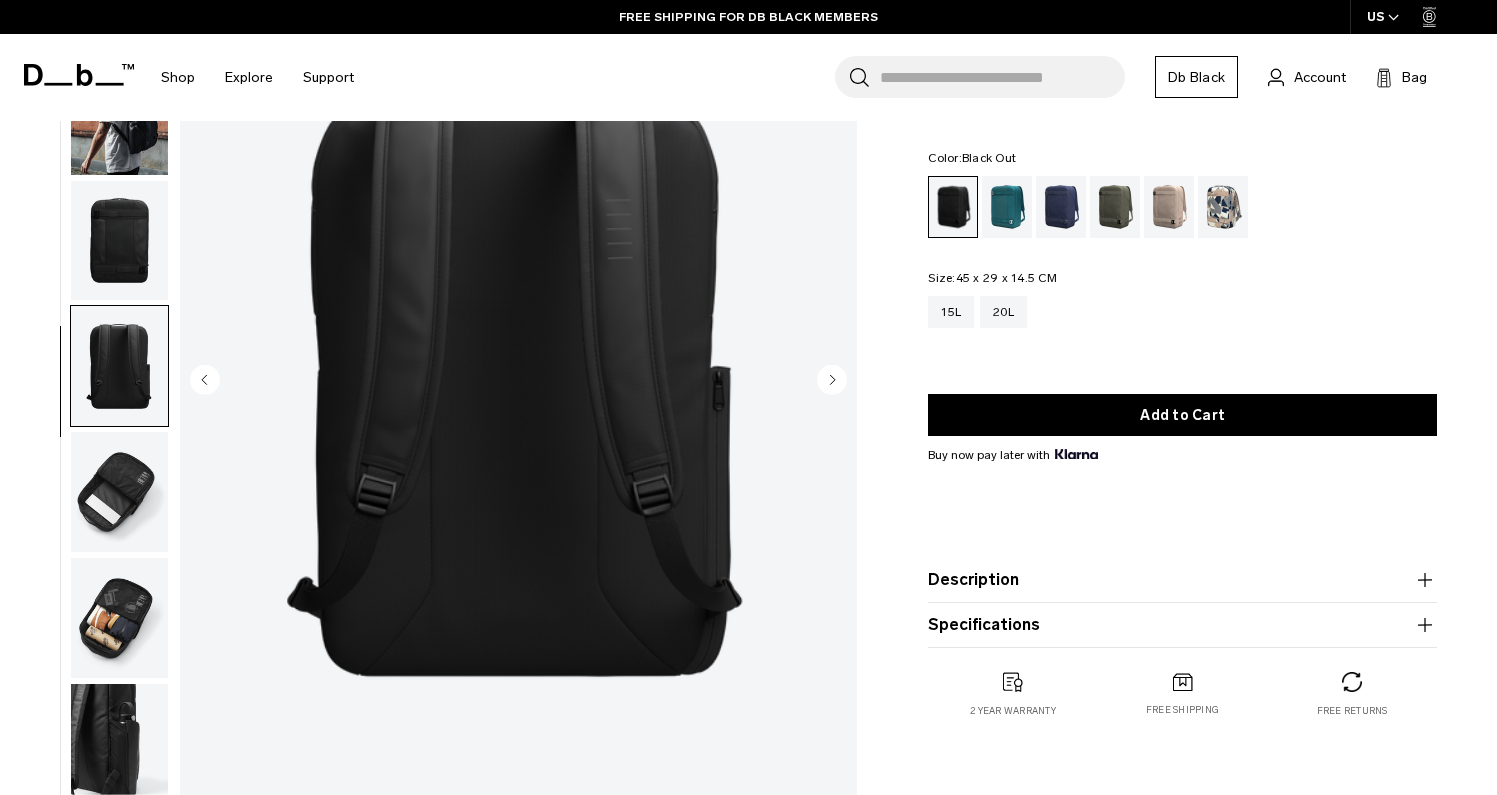 click at bounding box center [119, 492] 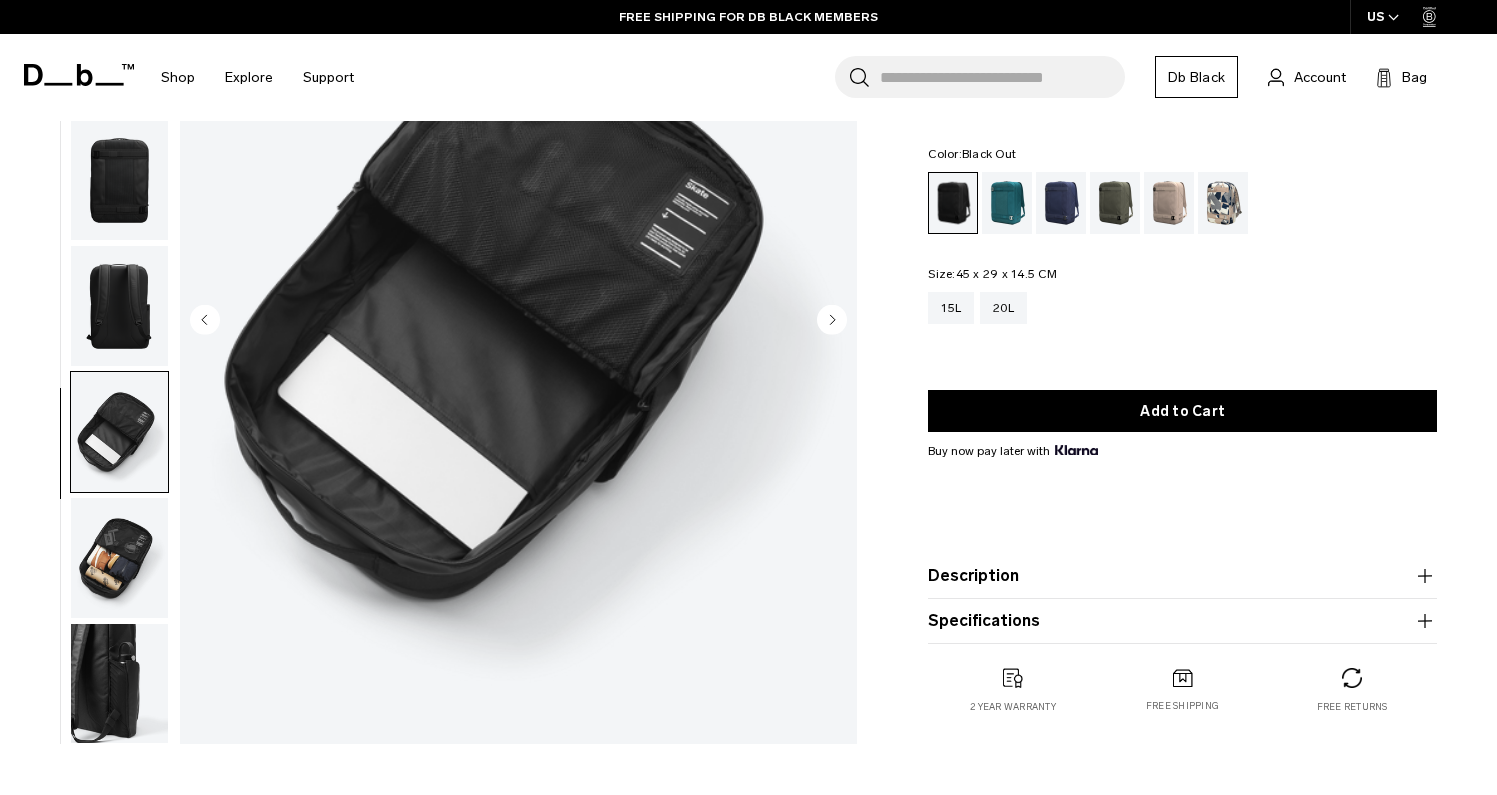 scroll, scrollTop: 258, scrollLeft: 0, axis: vertical 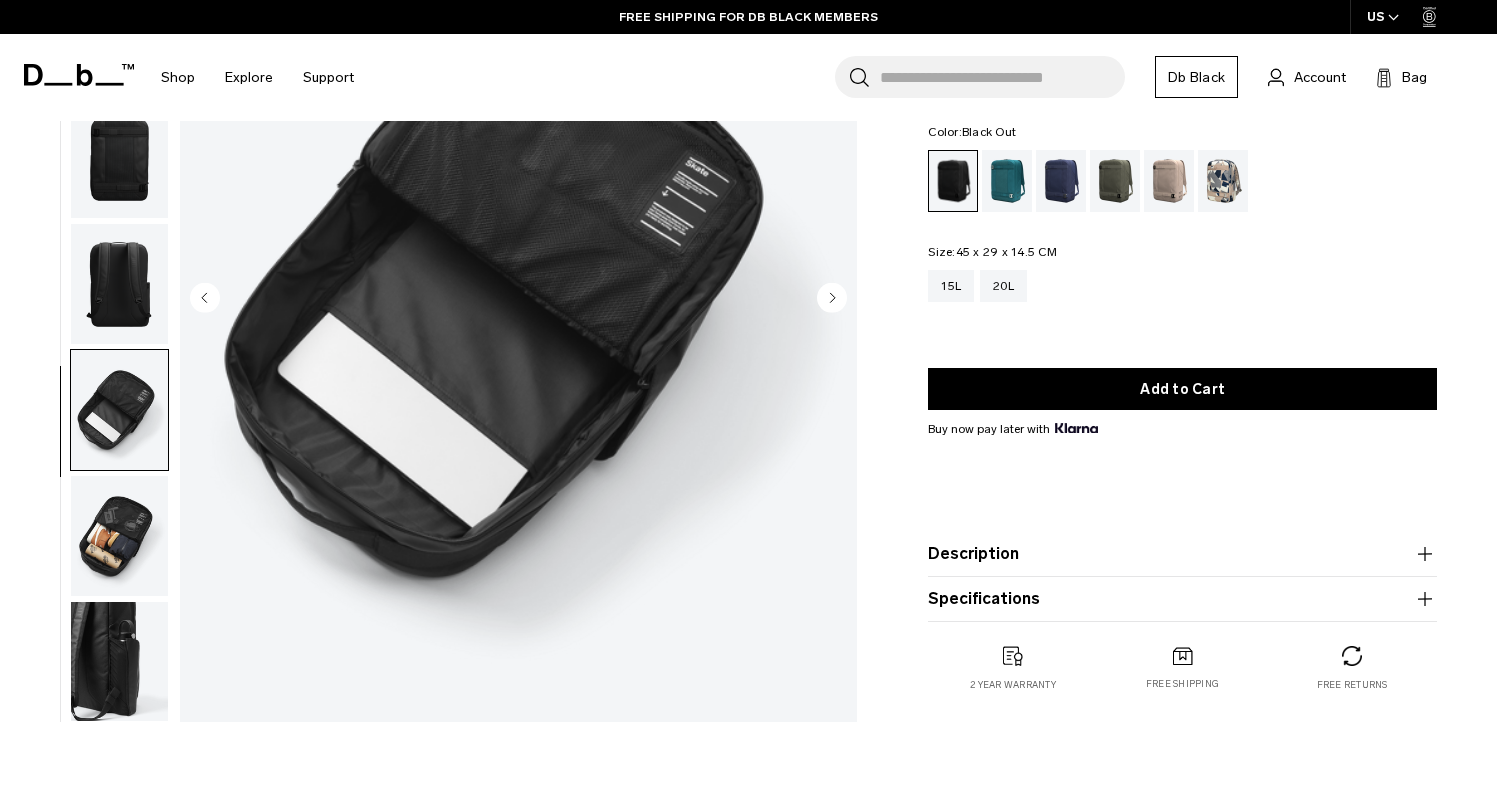 click at bounding box center (119, 536) 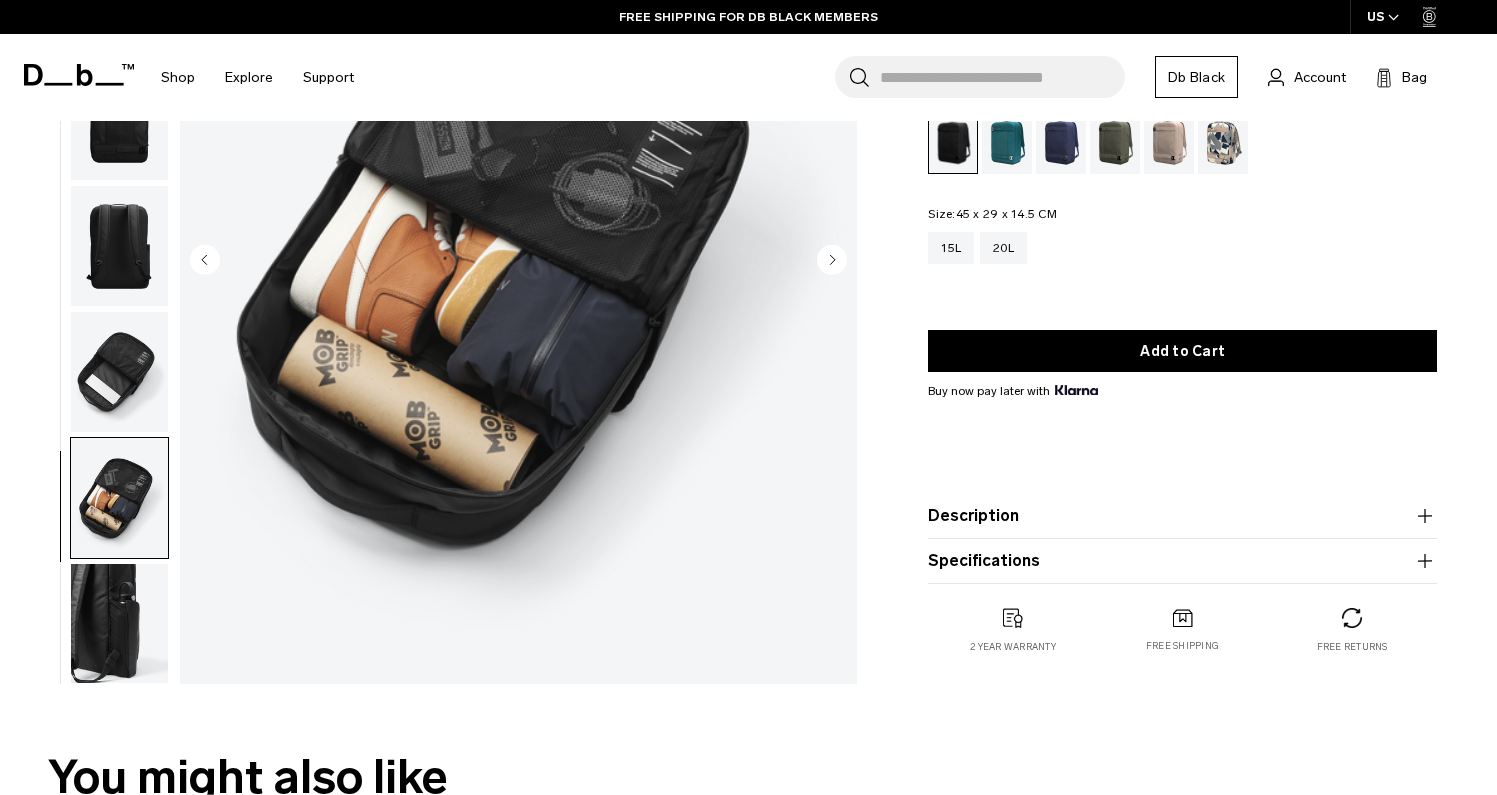 scroll, scrollTop: 302, scrollLeft: 0, axis: vertical 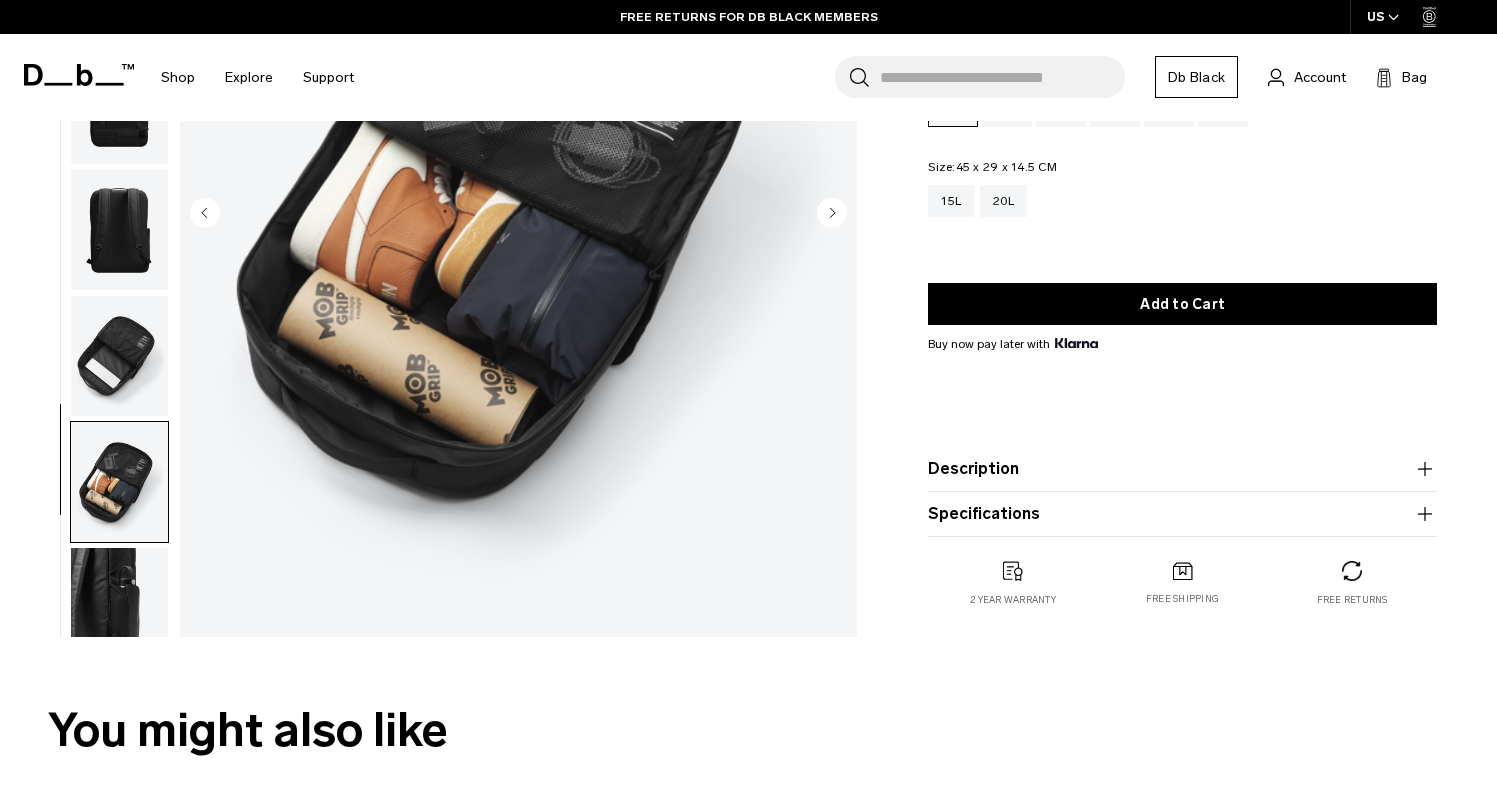 click at bounding box center (119, 608) 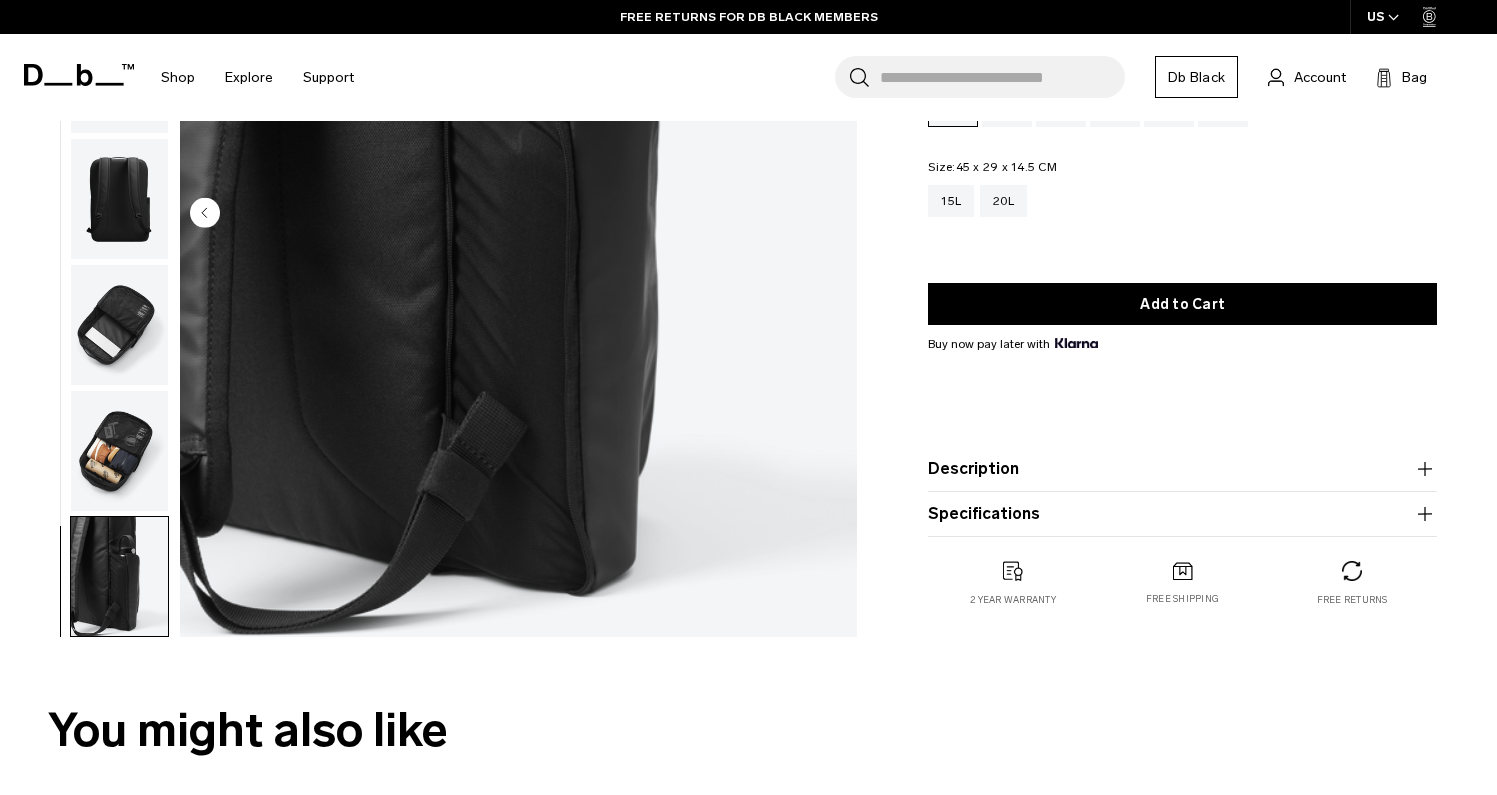 scroll, scrollTop: 0, scrollLeft: 0, axis: both 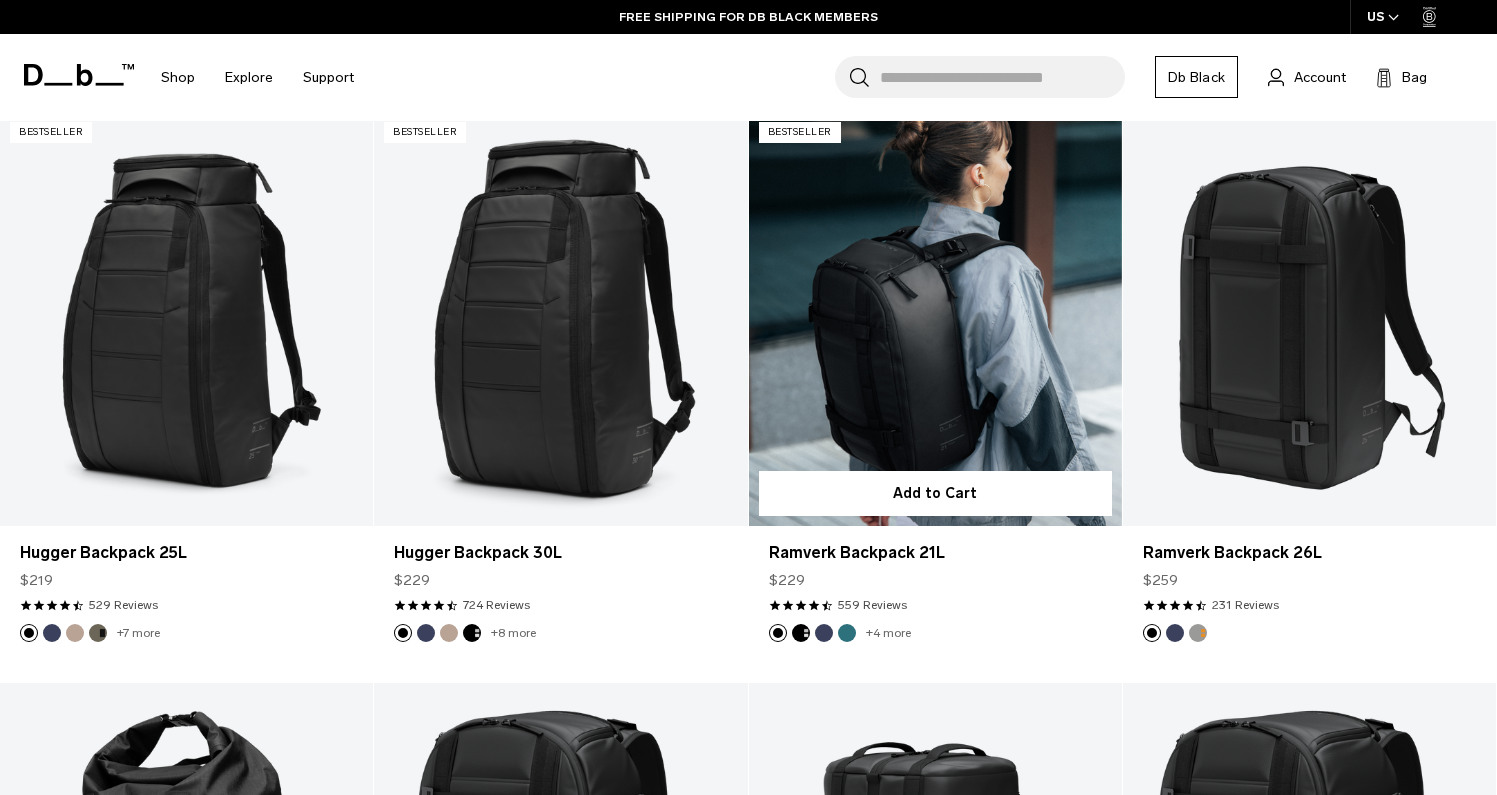 click at bounding box center [935, 319] 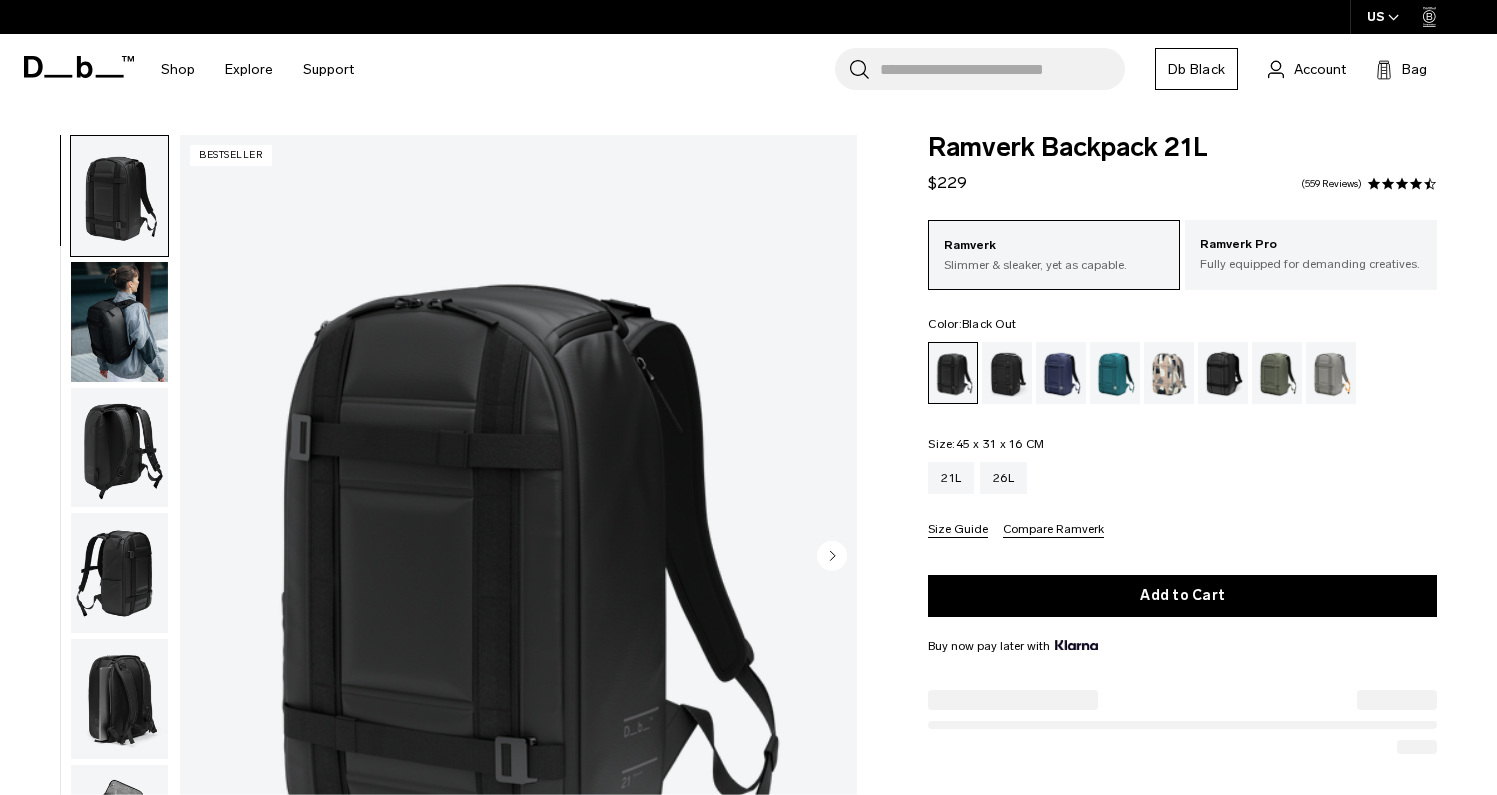 scroll, scrollTop: 0, scrollLeft: 0, axis: both 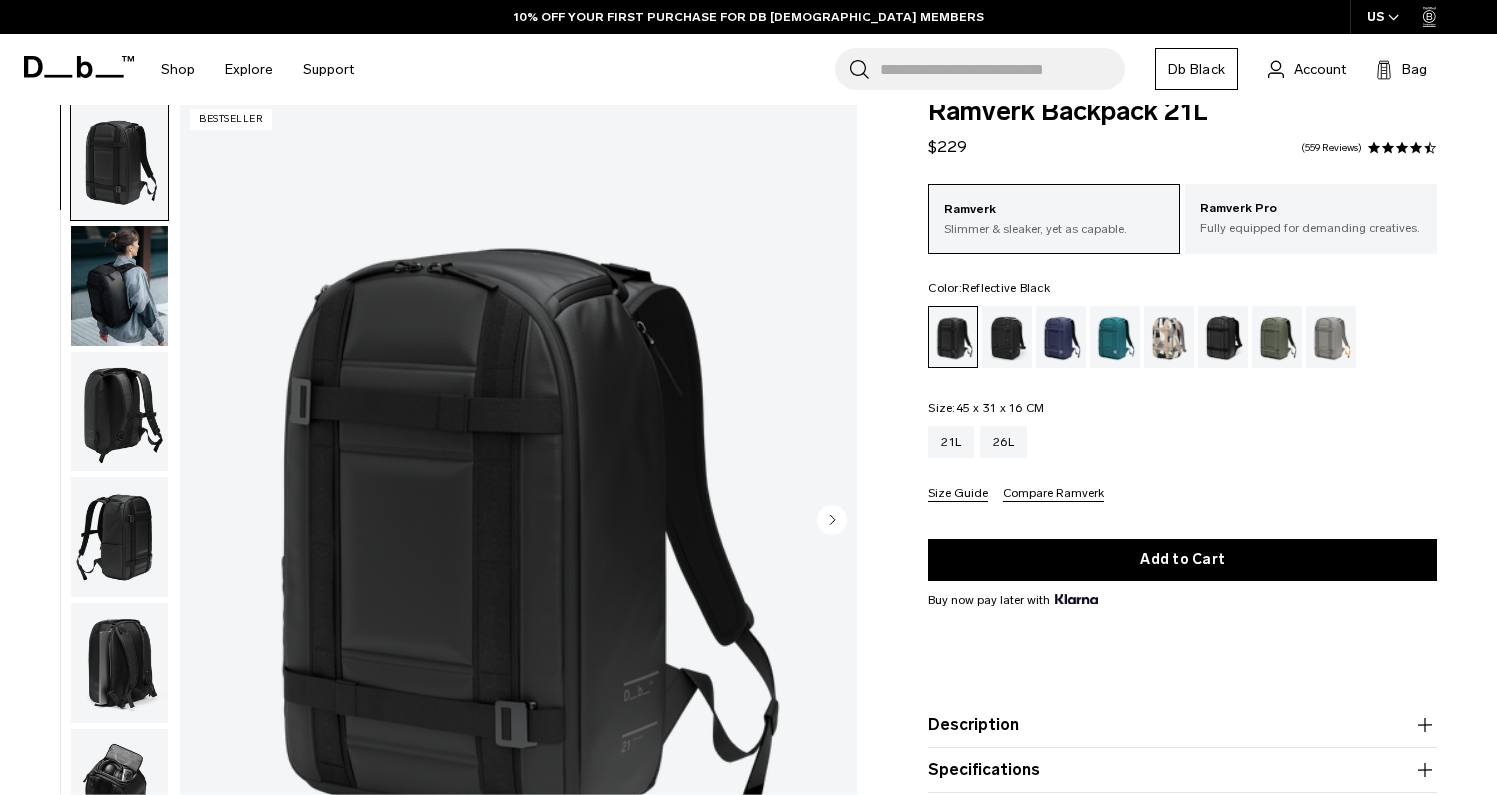 click at bounding box center [1223, 337] 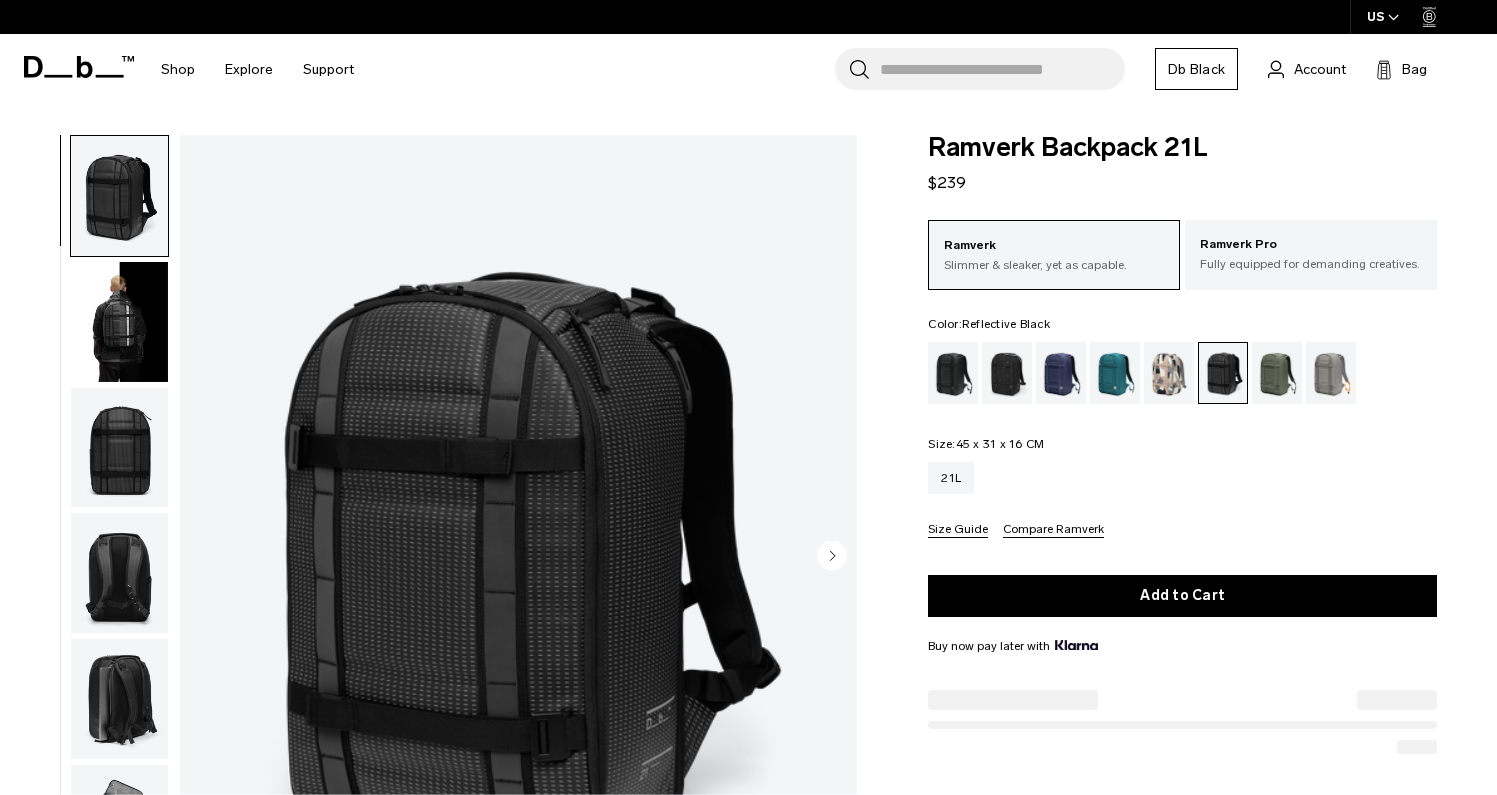 scroll, scrollTop: 0, scrollLeft: 0, axis: both 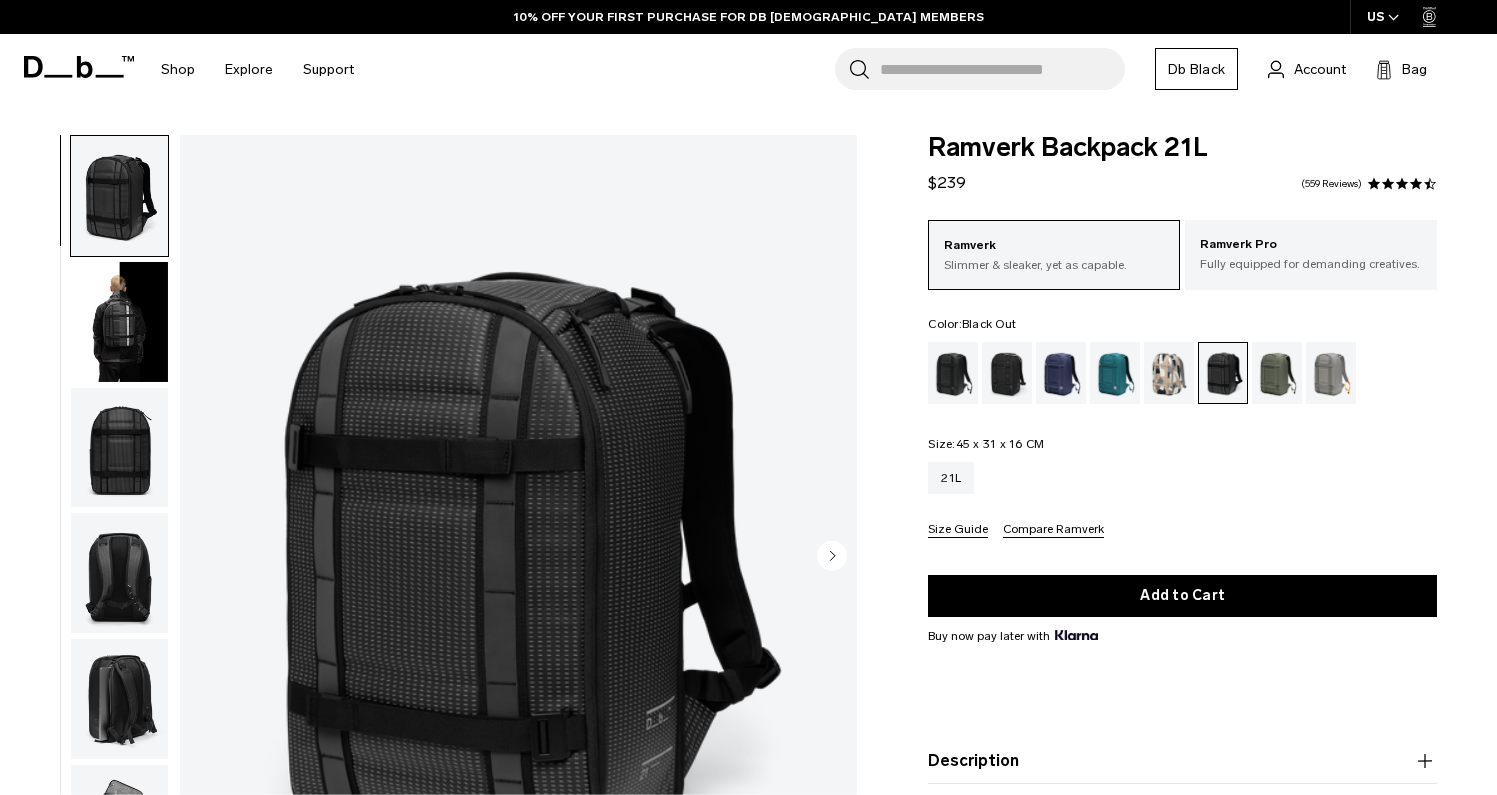 click at bounding box center (953, 373) 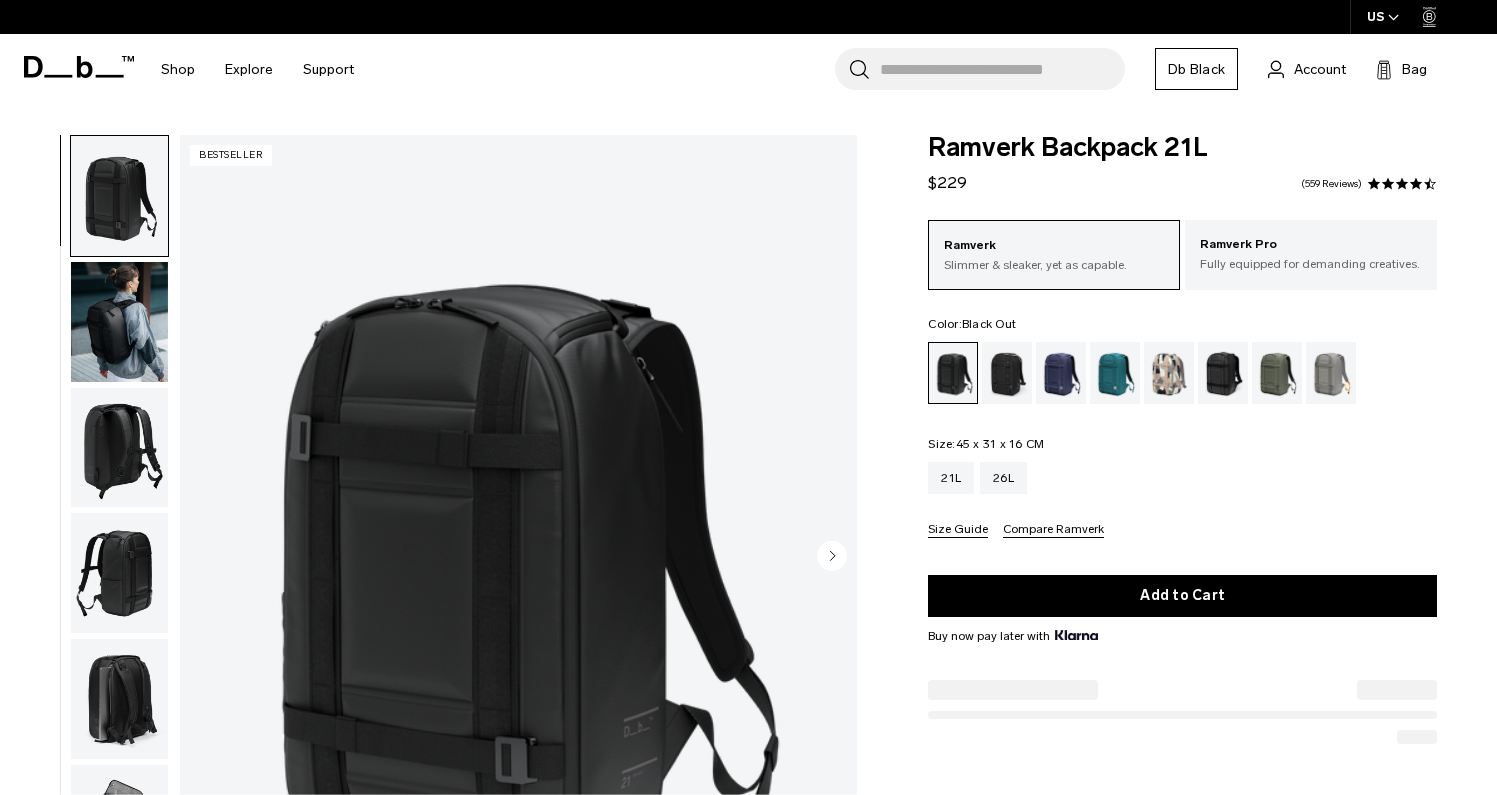 scroll, scrollTop: 0, scrollLeft: 0, axis: both 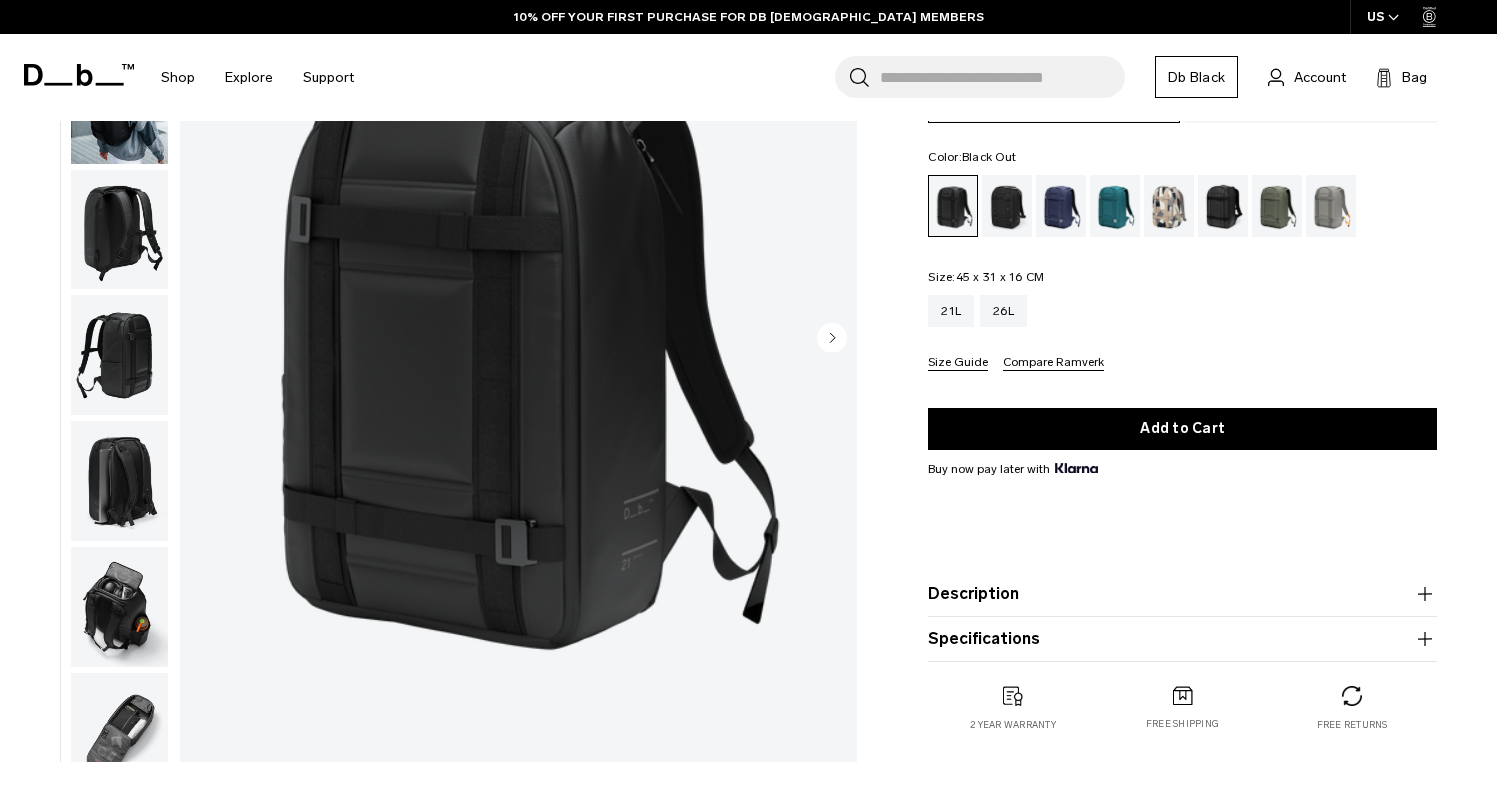 click at bounding box center [119, 481] 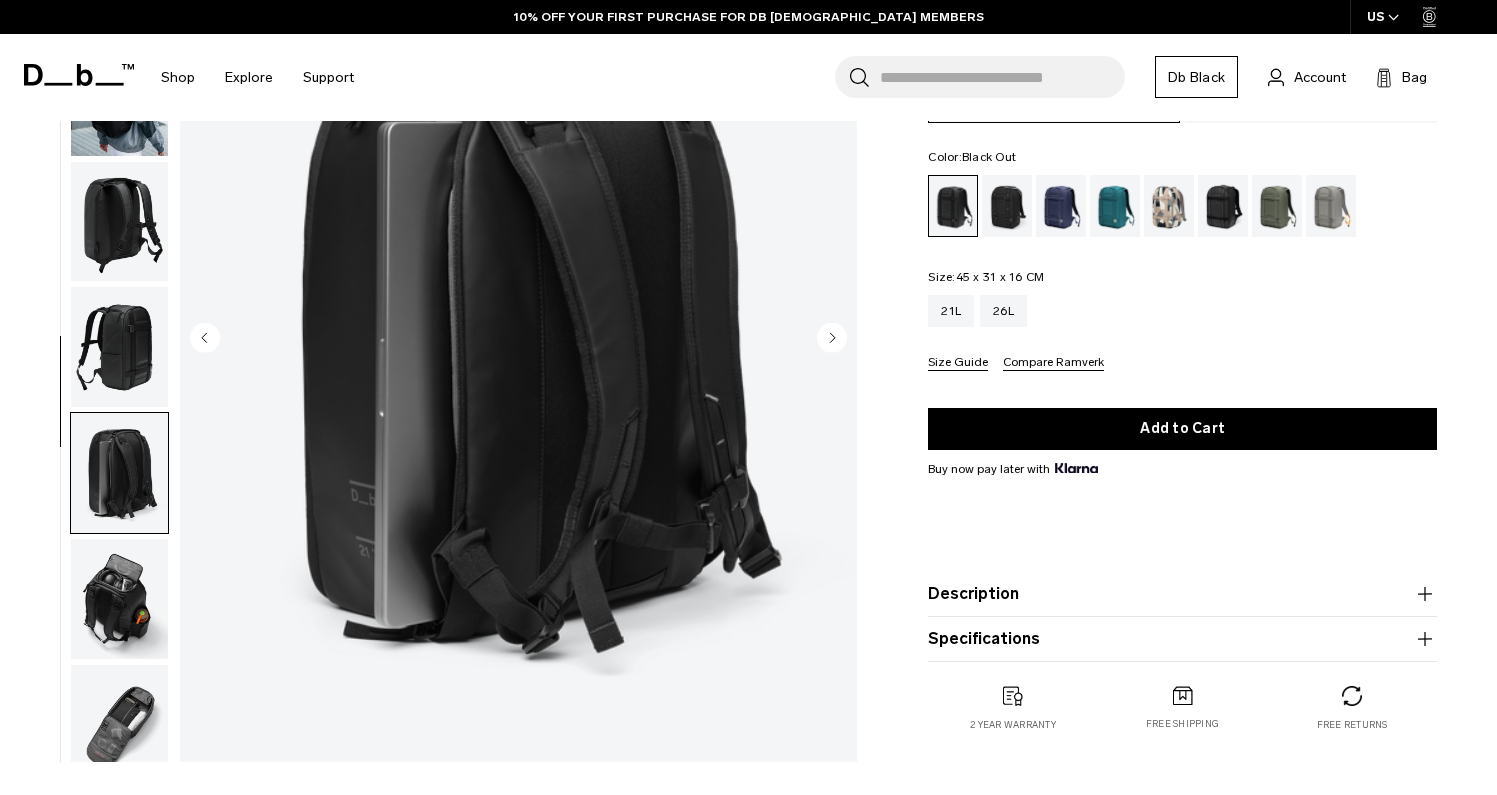 scroll, scrollTop: 0, scrollLeft: 0, axis: both 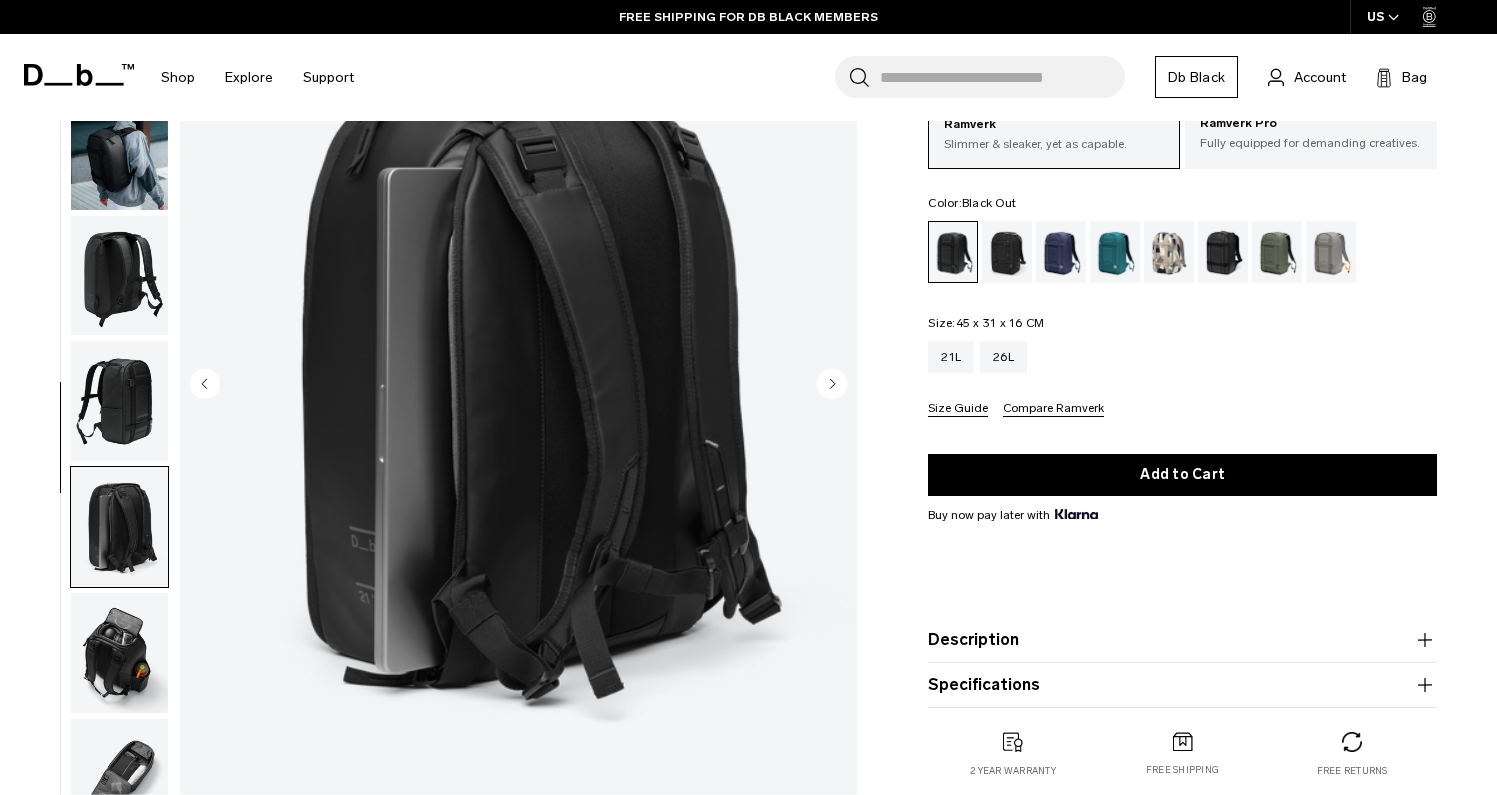 click at bounding box center [119, 653] 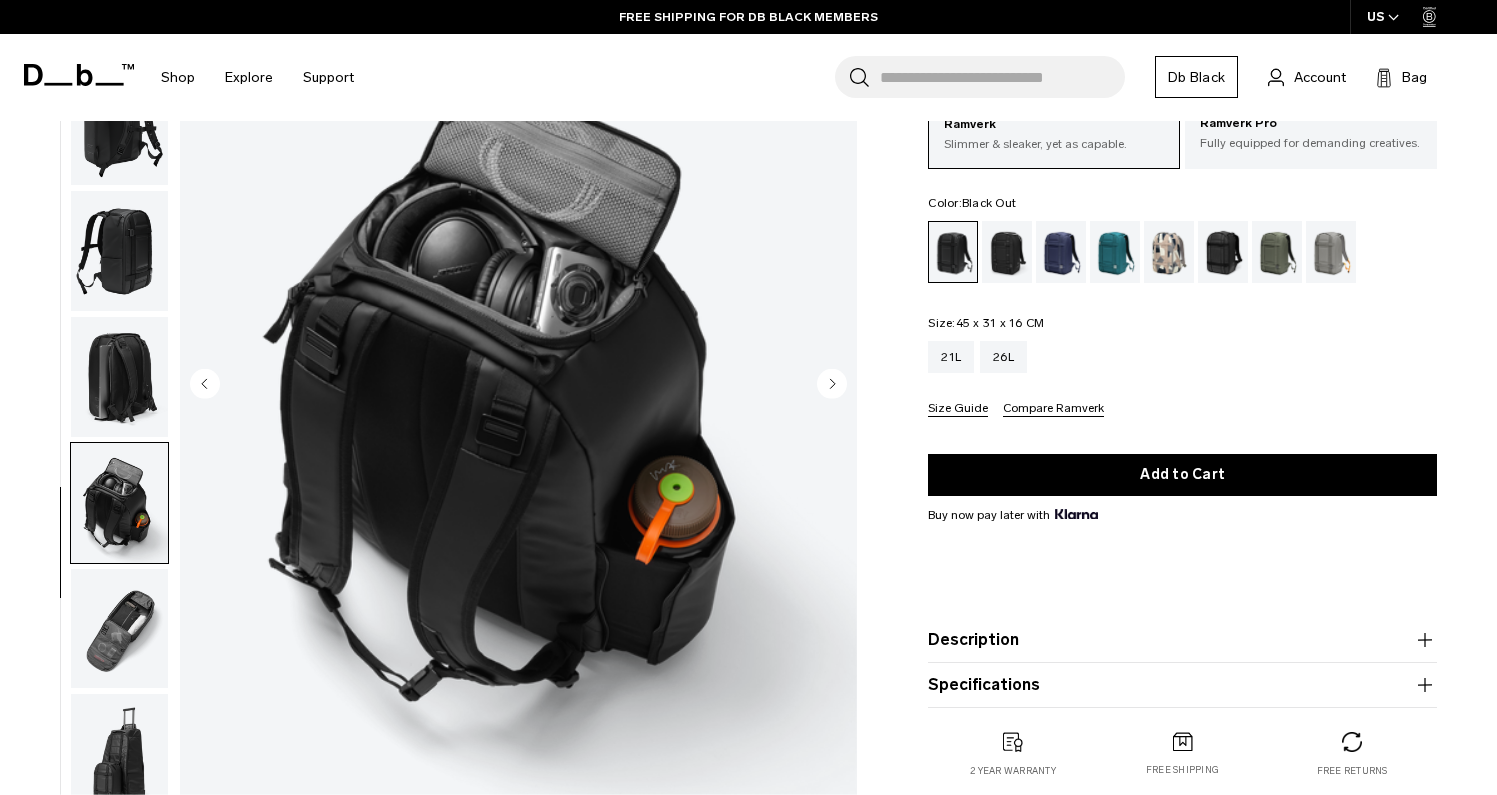 scroll, scrollTop: 157, scrollLeft: 0, axis: vertical 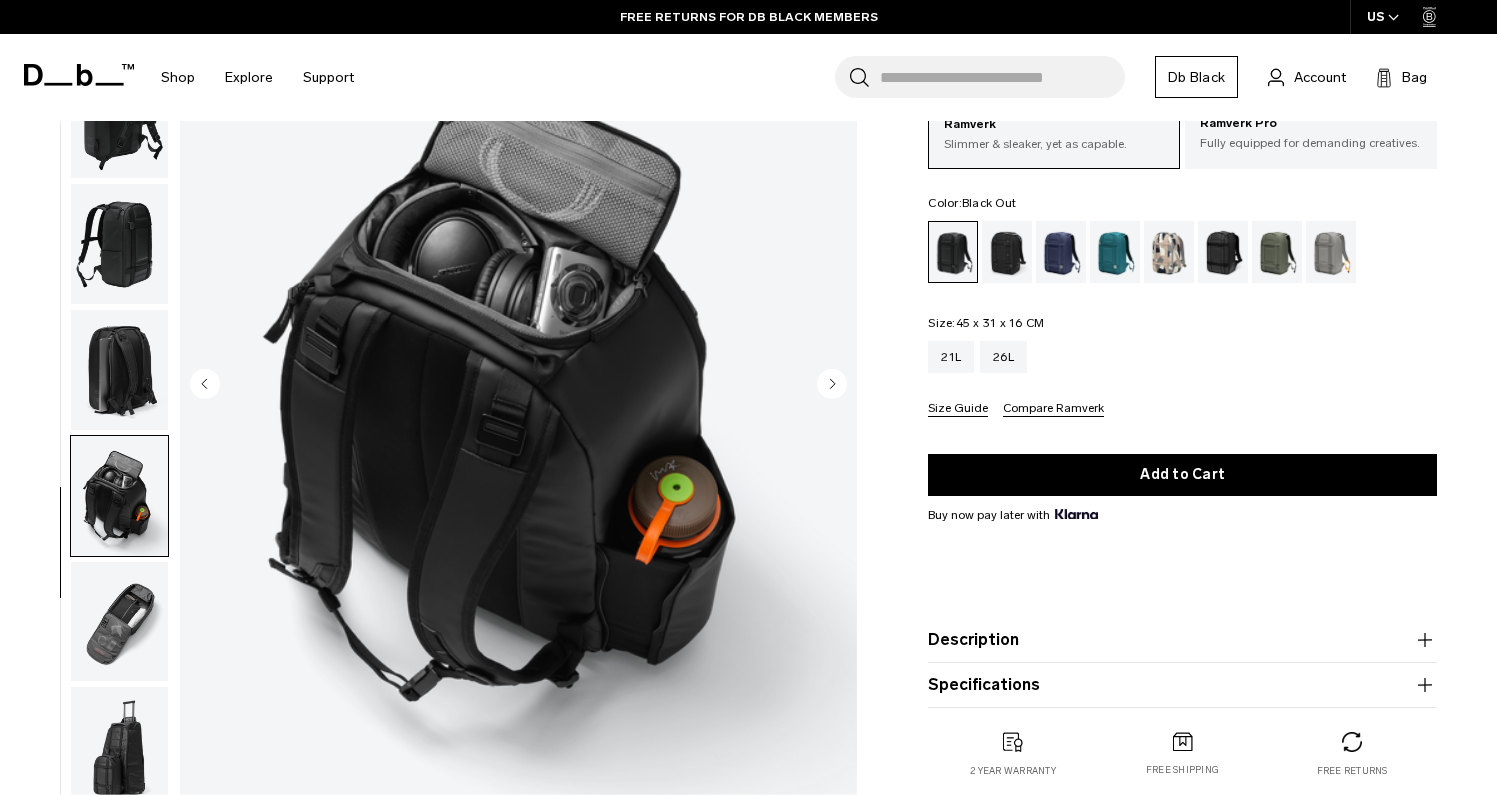 click at bounding box center [119, 622] 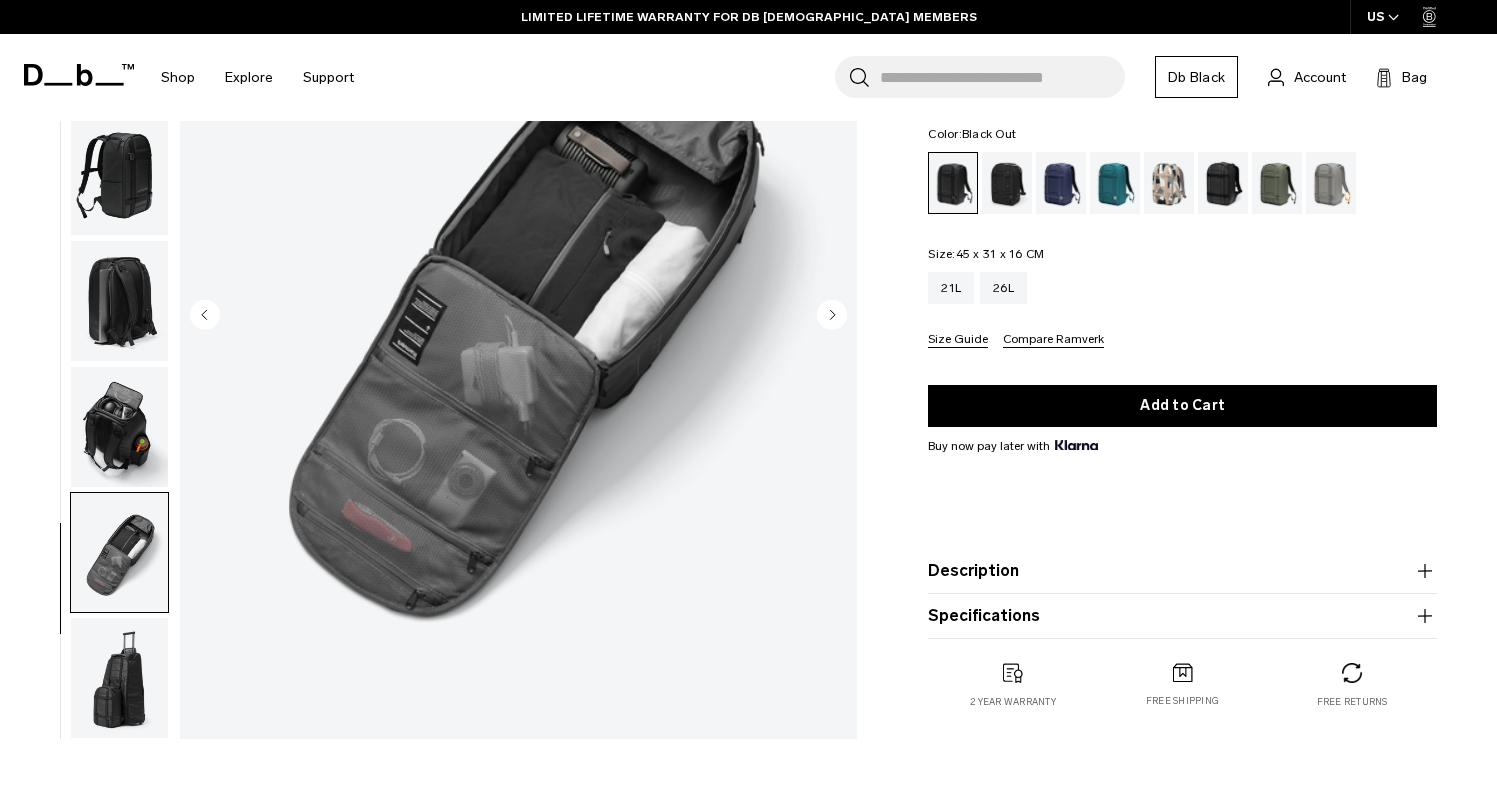 scroll, scrollTop: 247, scrollLeft: 0, axis: vertical 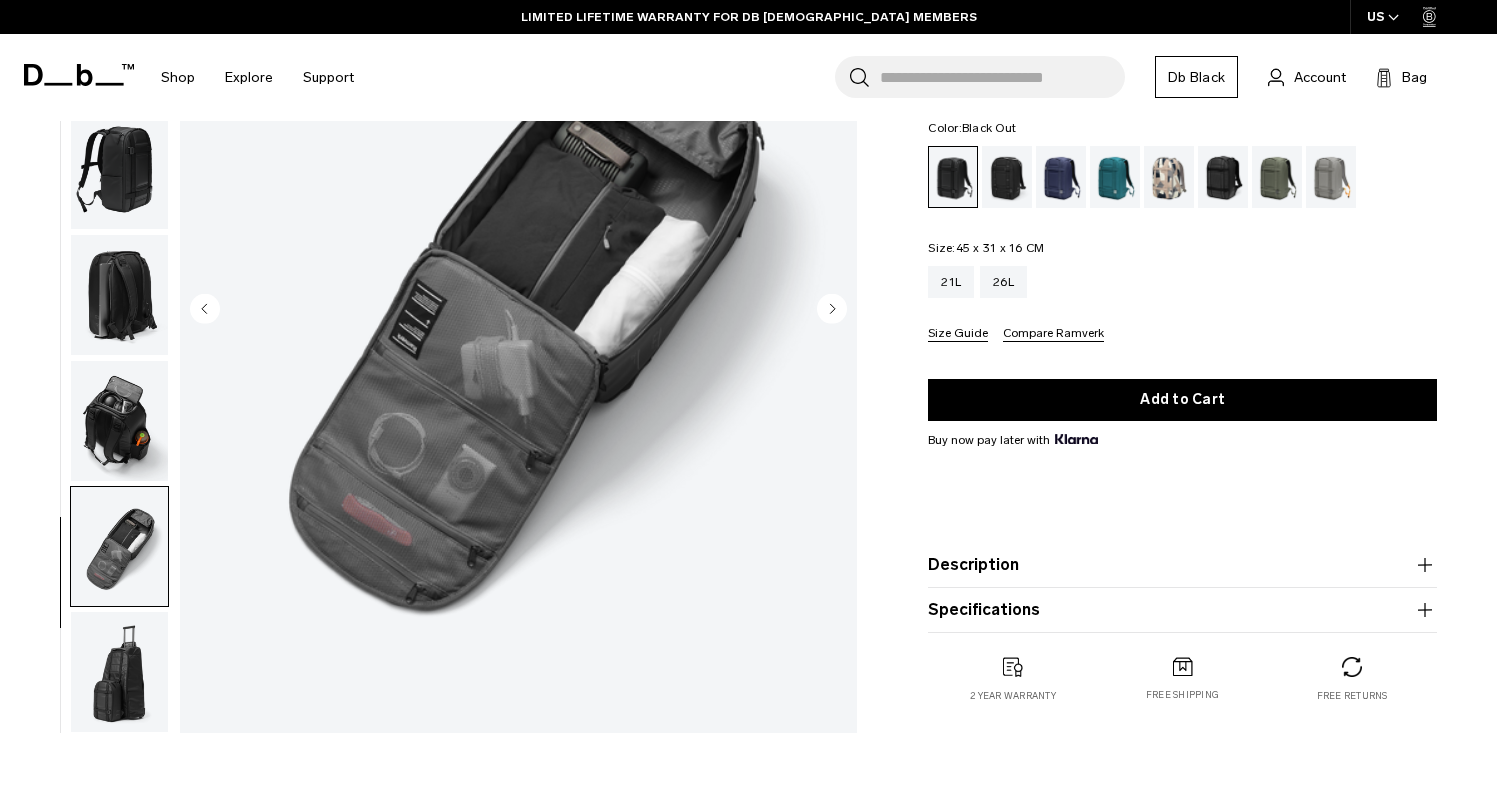 click at bounding box center (119, 672) 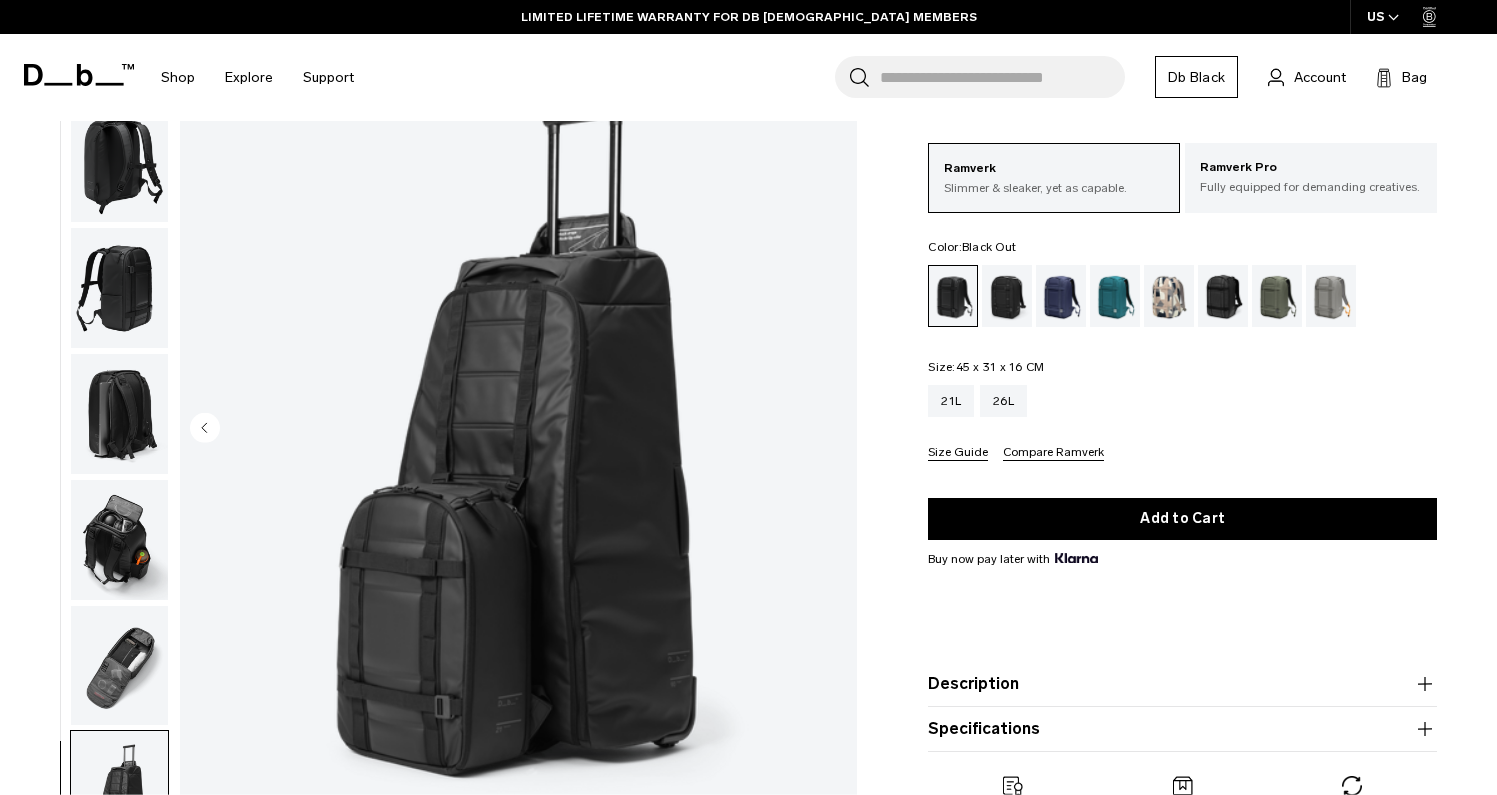 scroll, scrollTop: 126, scrollLeft: 0, axis: vertical 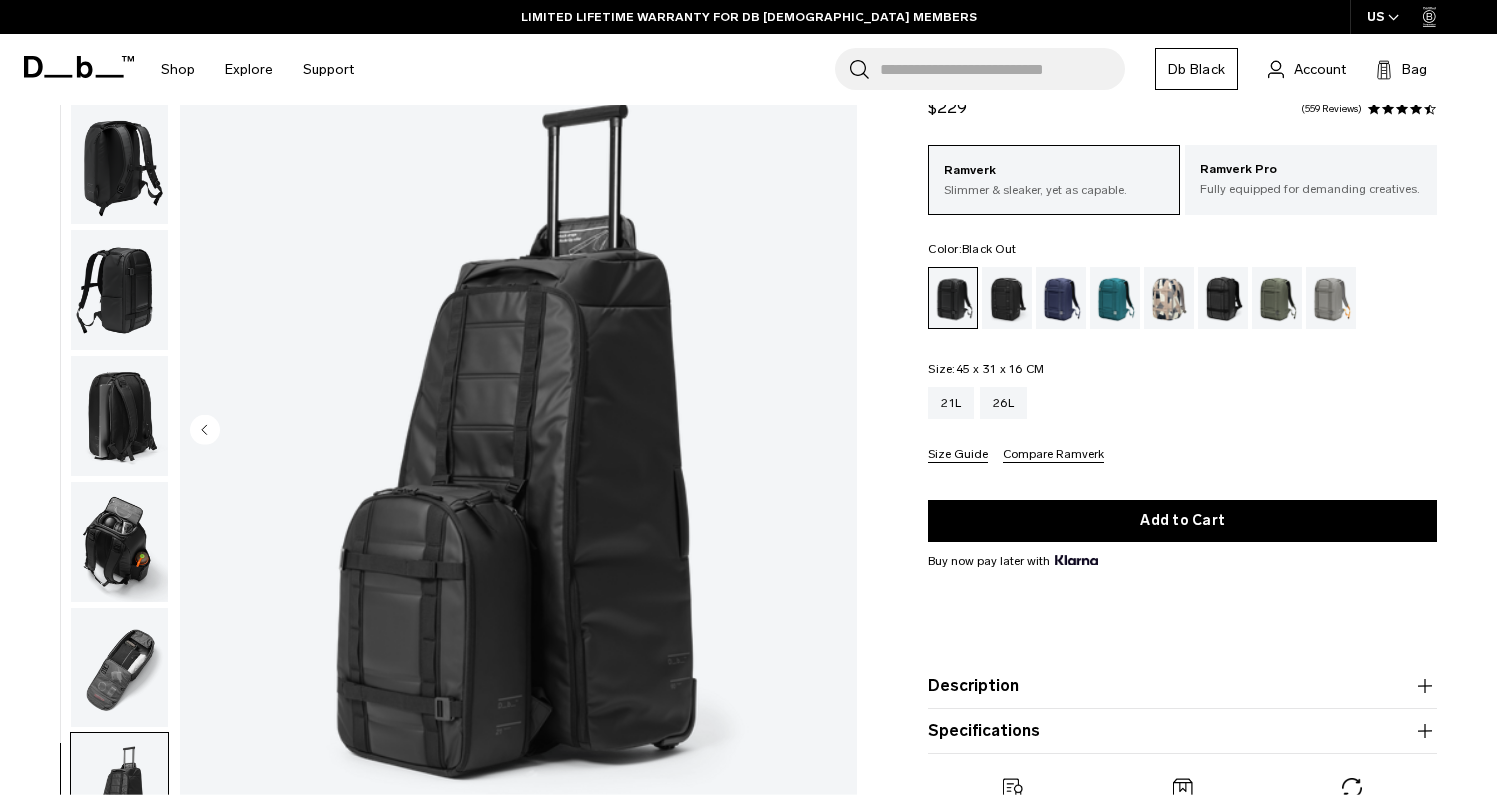 click at bounding box center (119, 165) 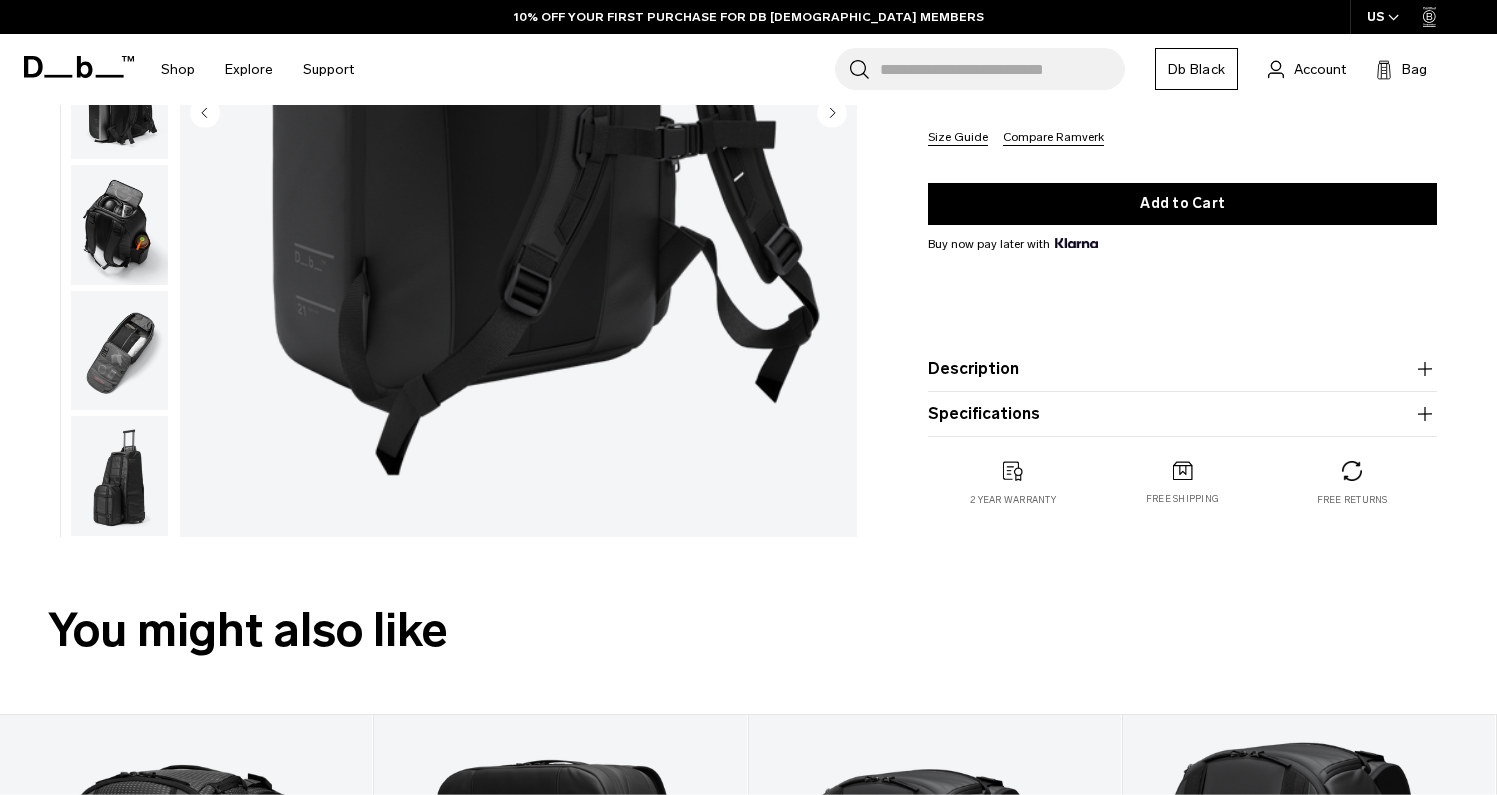 scroll, scrollTop: 406, scrollLeft: 0, axis: vertical 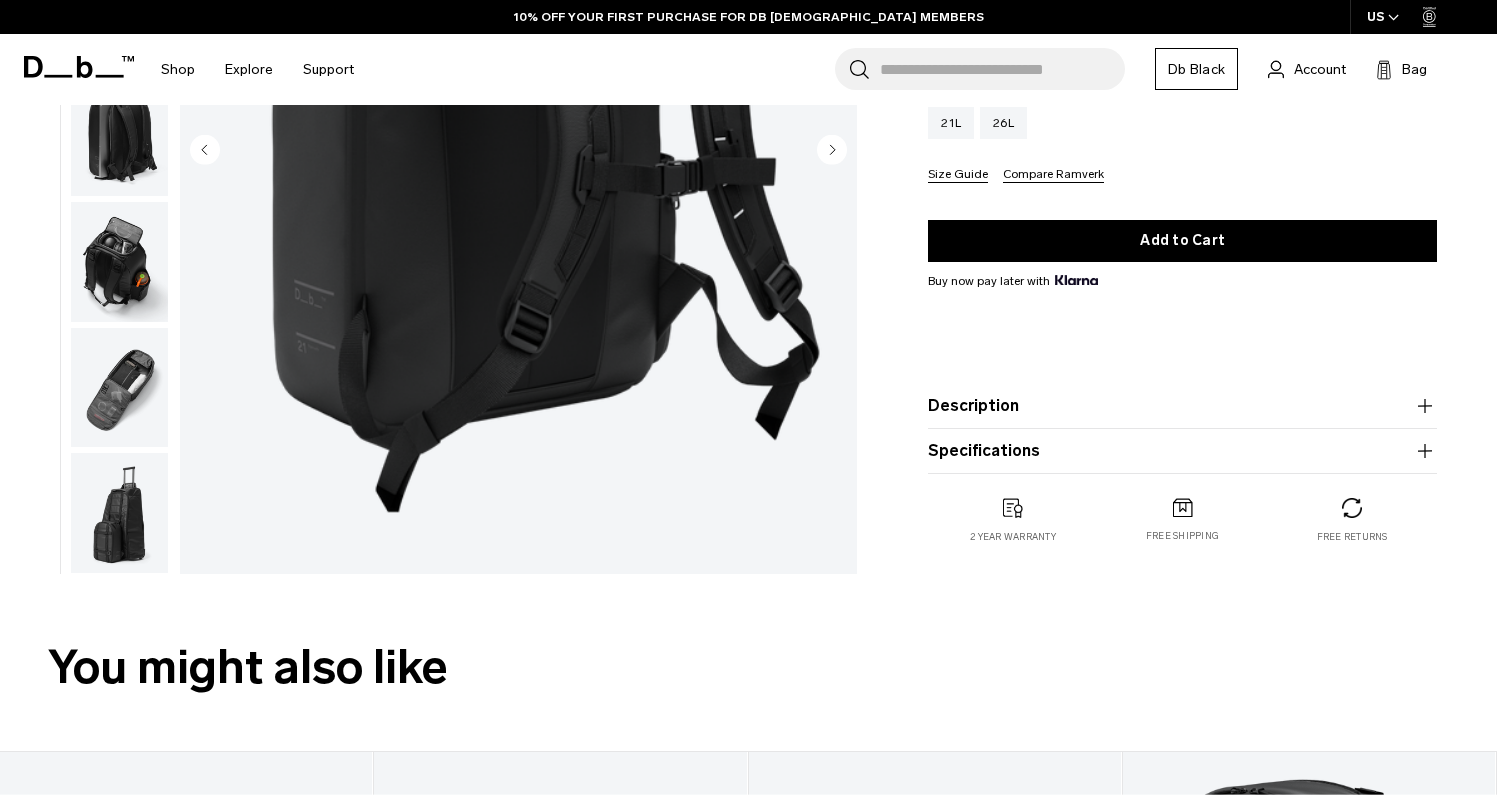 click on "Specifications" at bounding box center (1182, 451) 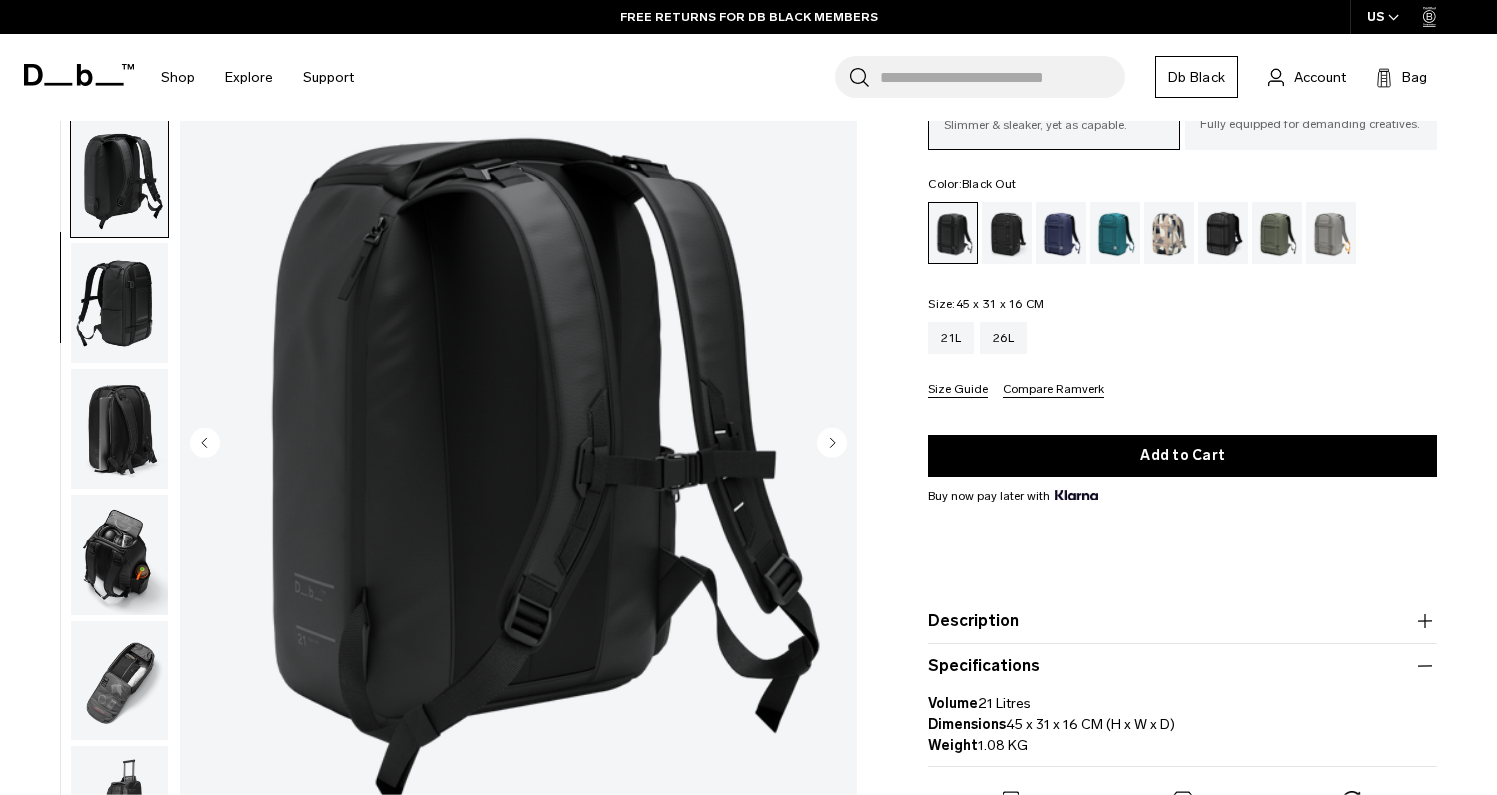 scroll, scrollTop: 0, scrollLeft: 0, axis: both 